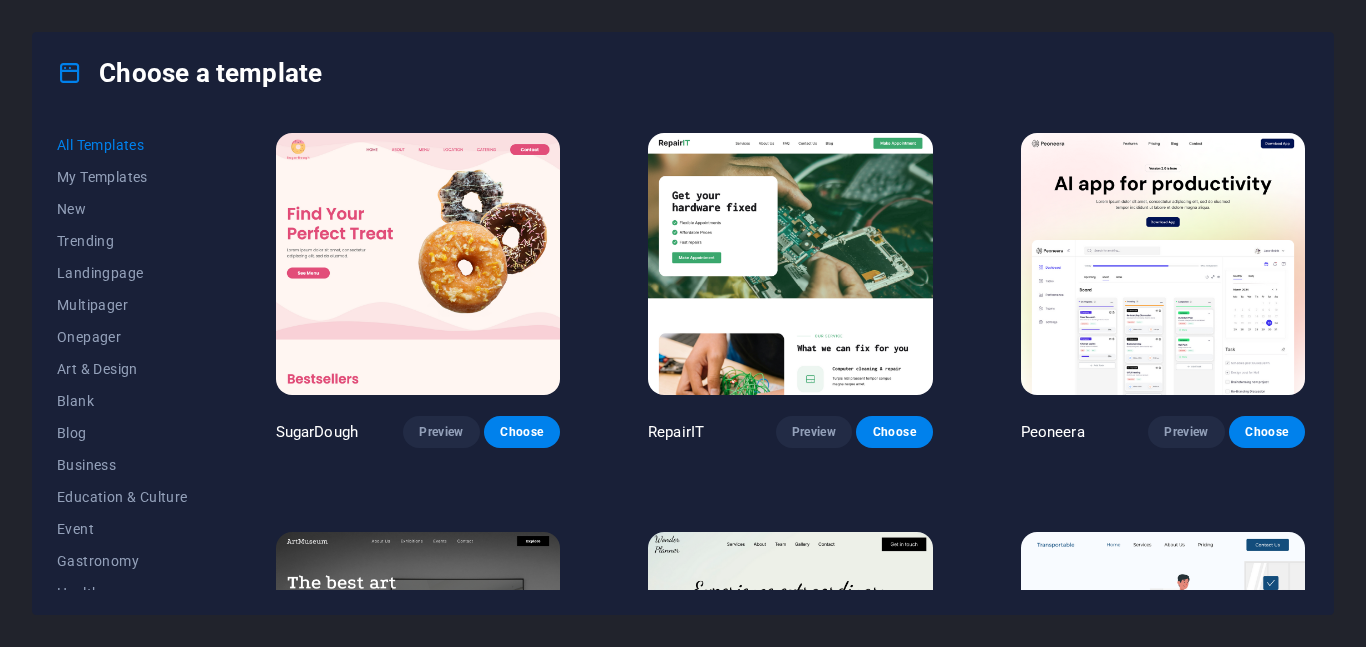 scroll, scrollTop: 0, scrollLeft: 0, axis: both 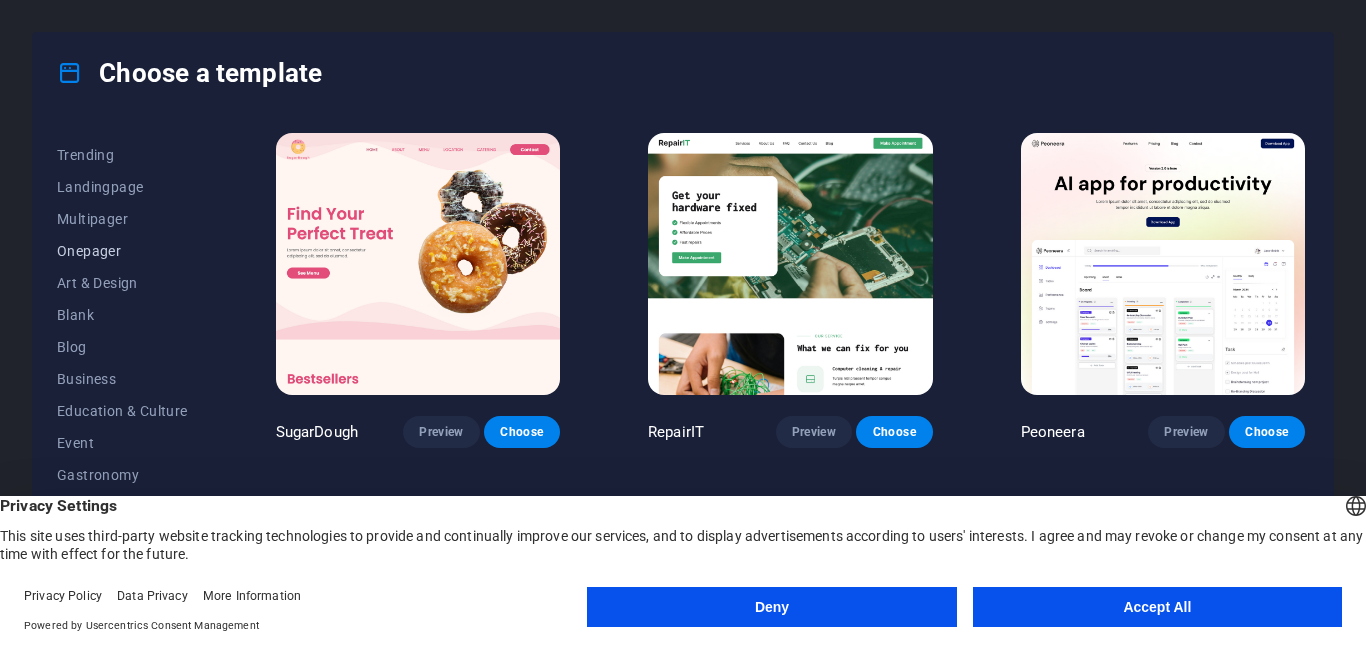 click on "Onepager" at bounding box center (122, 251) 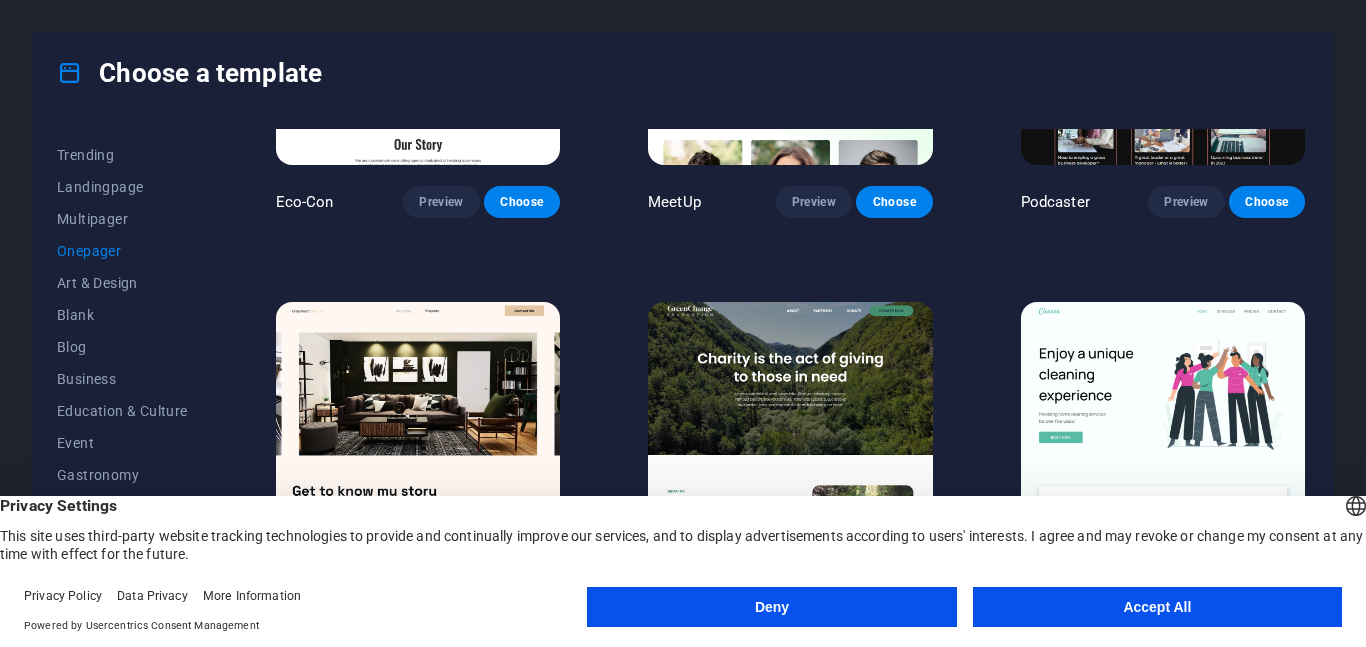 scroll, scrollTop: 637, scrollLeft: 0, axis: vertical 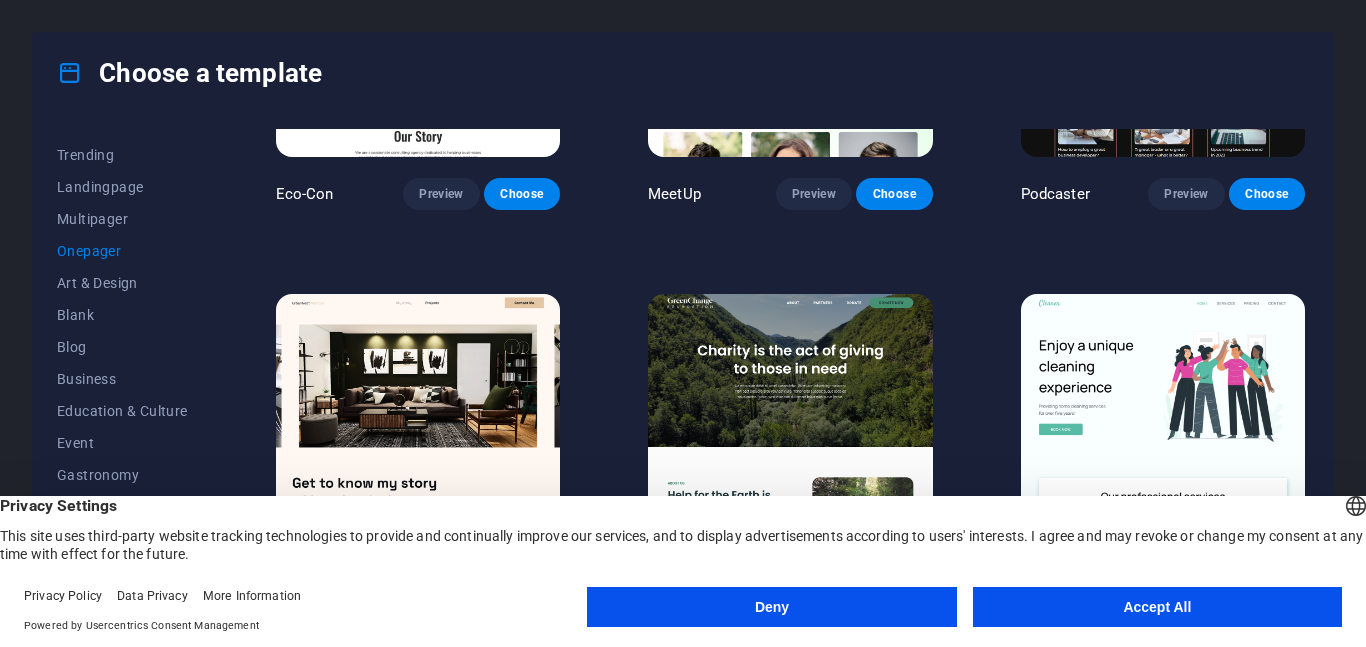 click on "Accept All" at bounding box center [1157, 607] 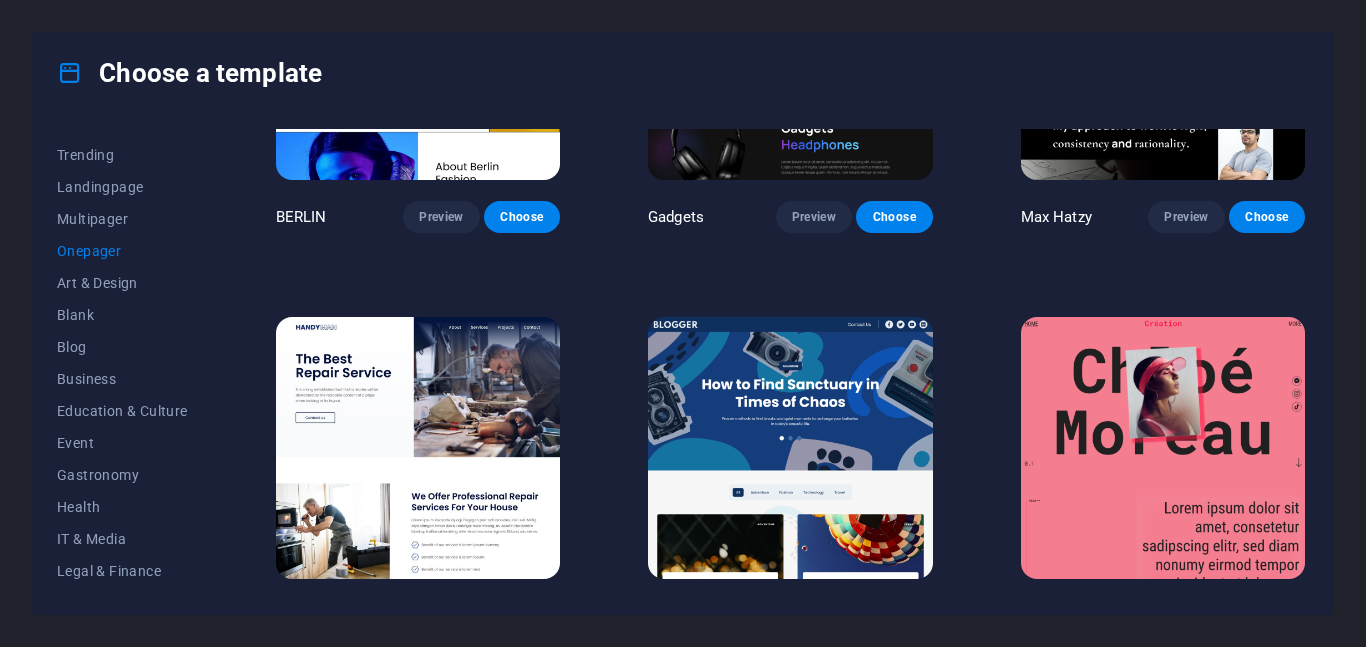 scroll, scrollTop: 1825, scrollLeft: 0, axis: vertical 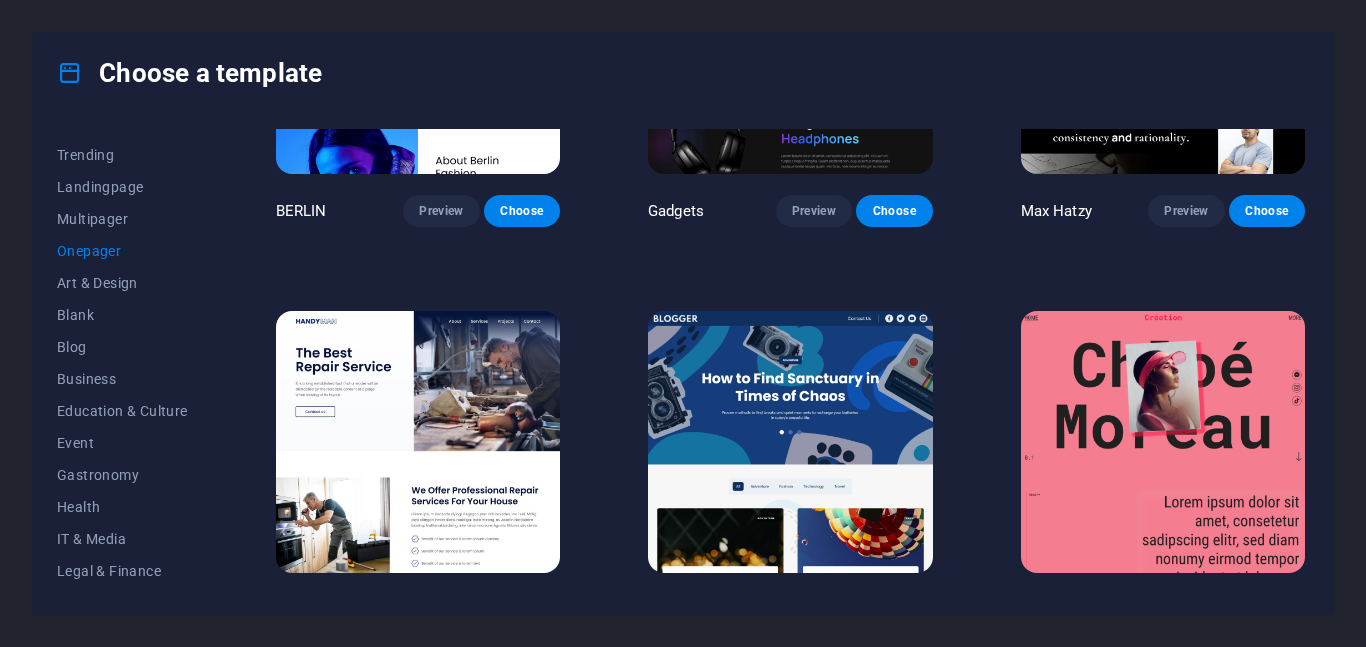 click at bounding box center (790, 442) 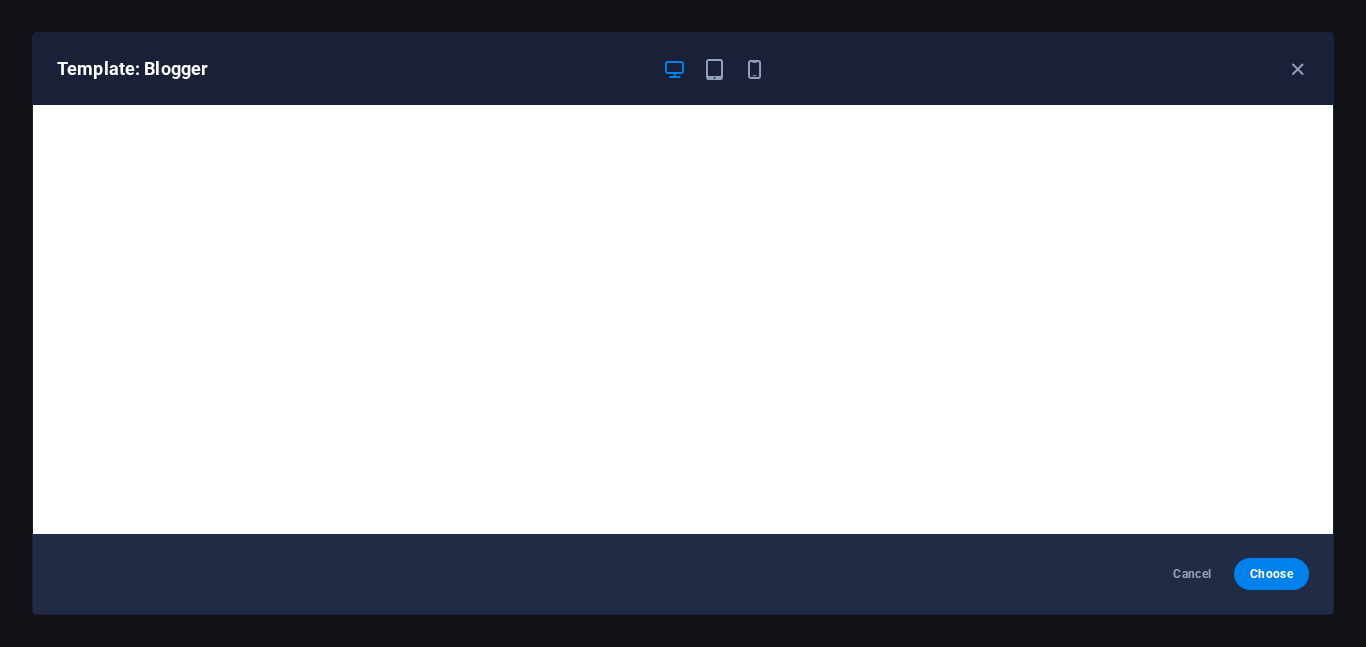 scroll, scrollTop: 5, scrollLeft: 0, axis: vertical 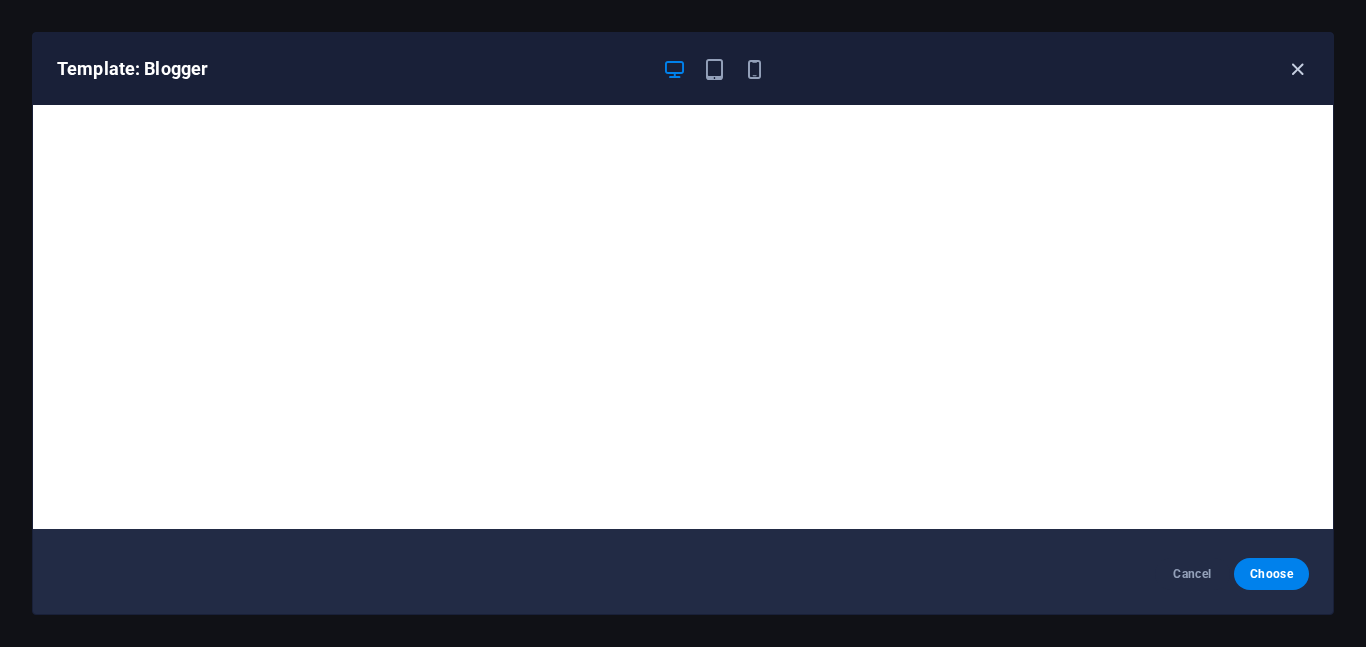 click at bounding box center (1297, 69) 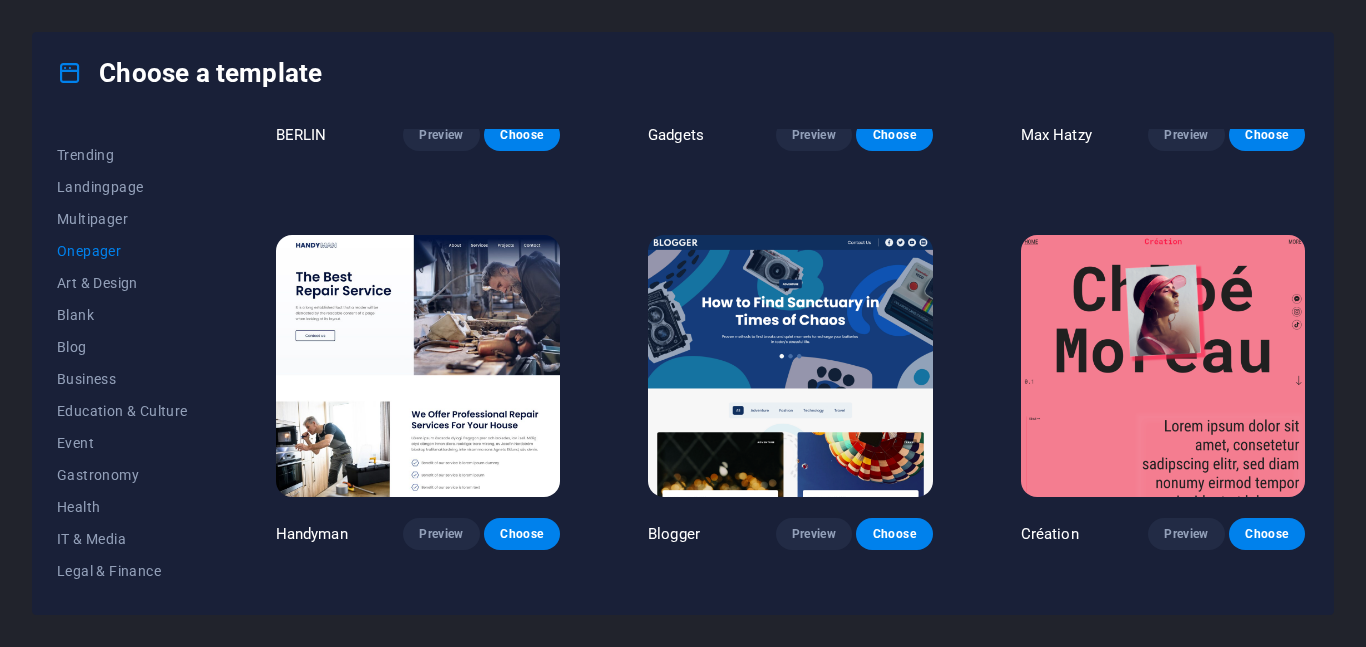 scroll, scrollTop: 1904, scrollLeft: 0, axis: vertical 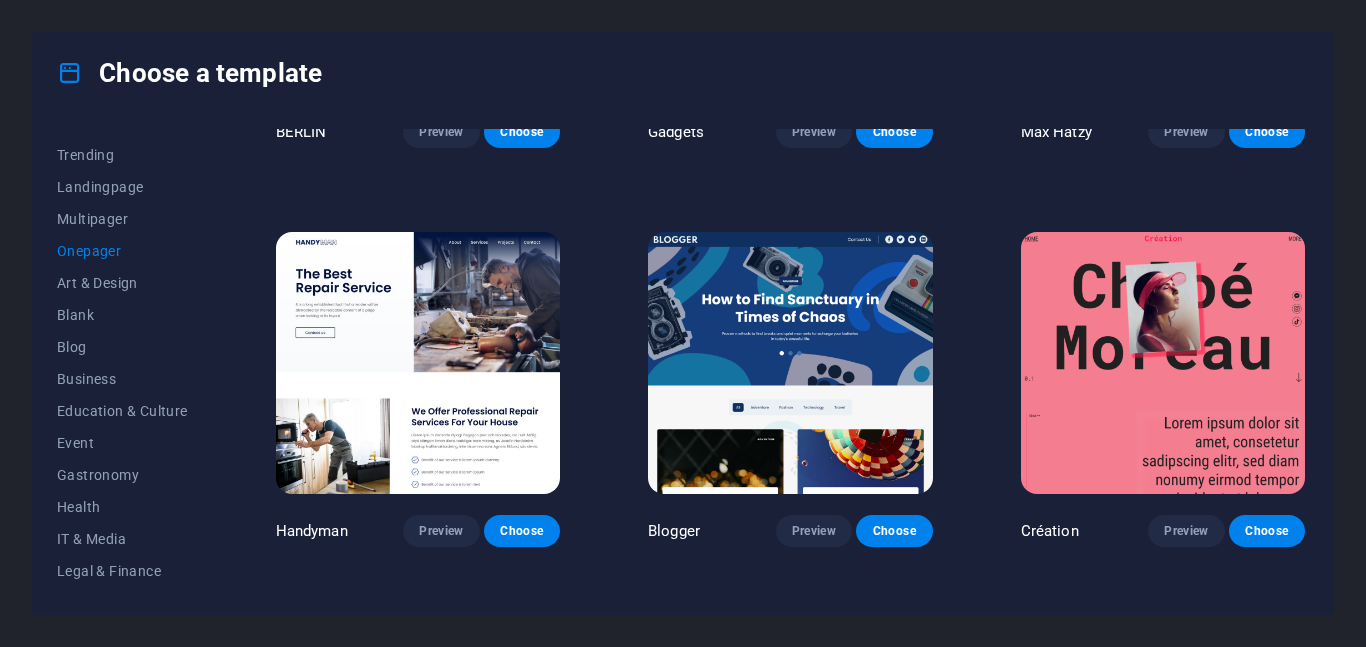 click at bounding box center (790, 363) 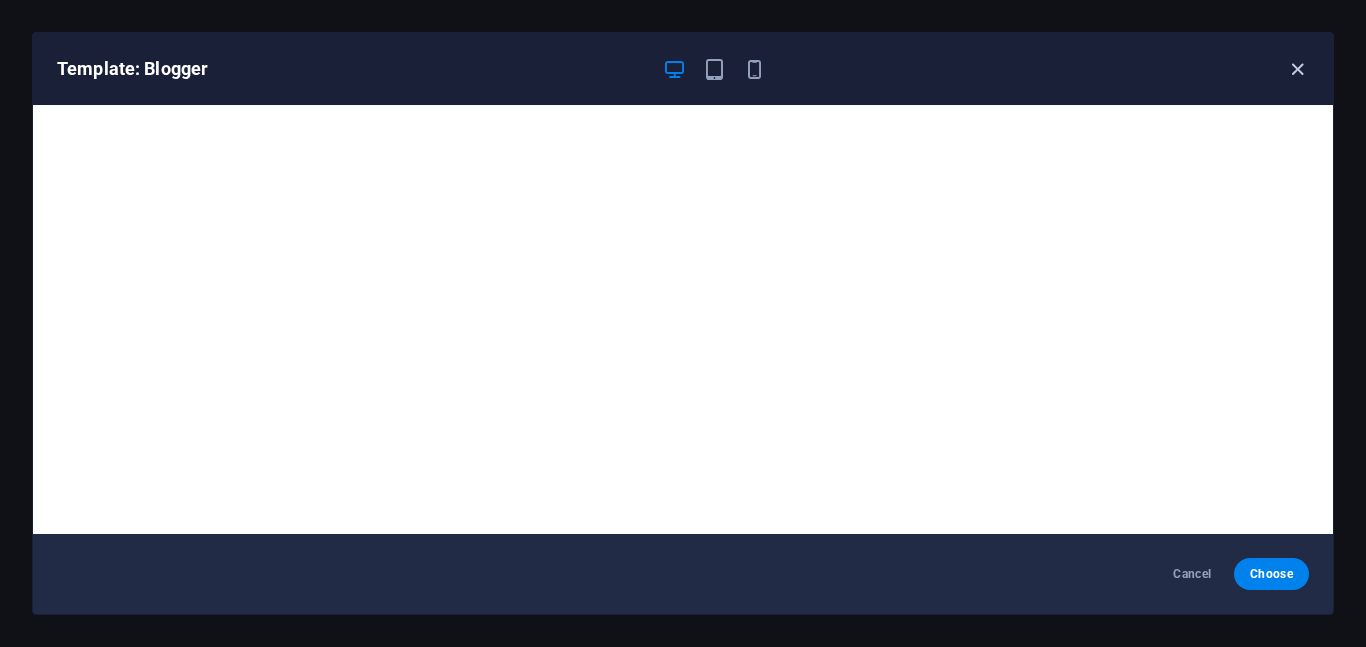 click at bounding box center [1297, 69] 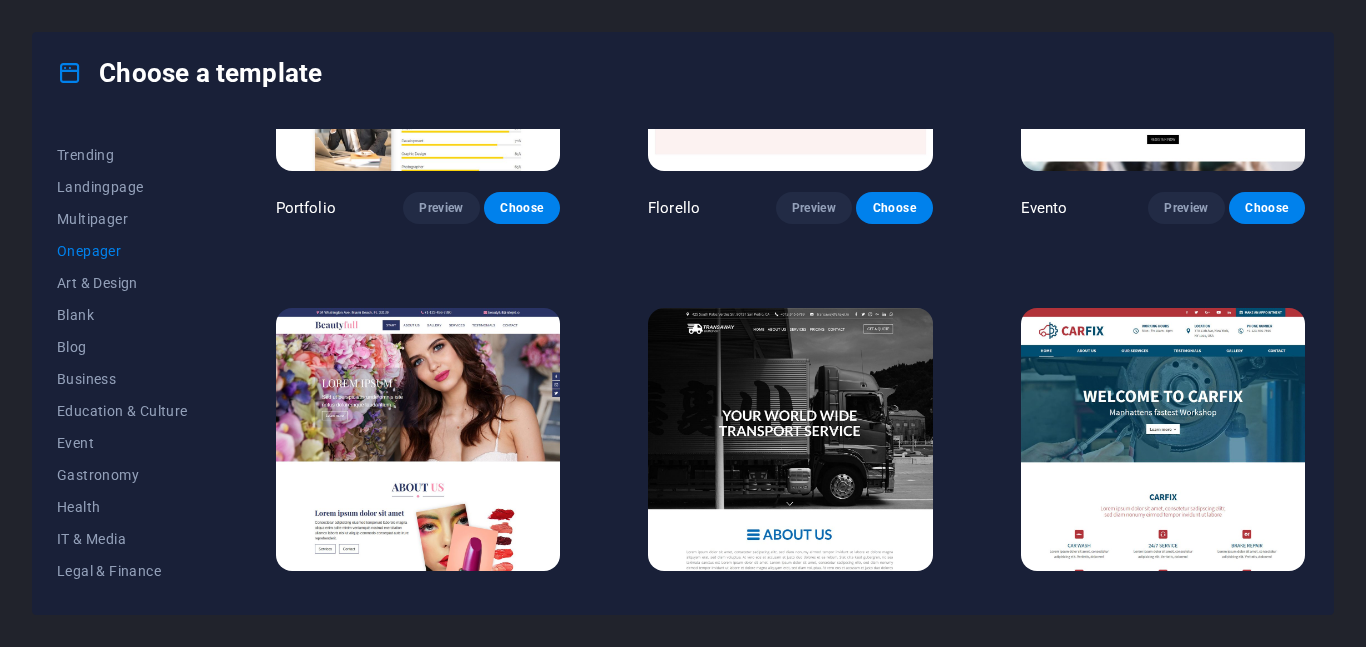 scroll, scrollTop: 7423, scrollLeft: 0, axis: vertical 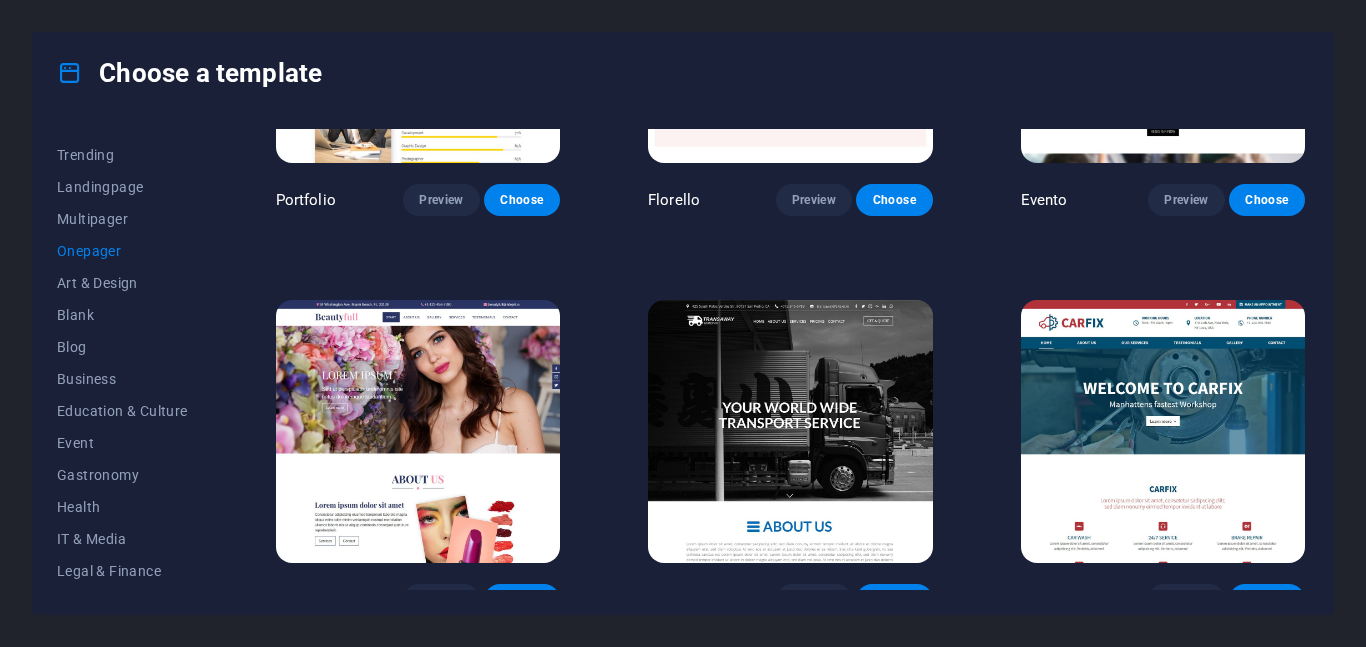 click at bounding box center (1163, 431) 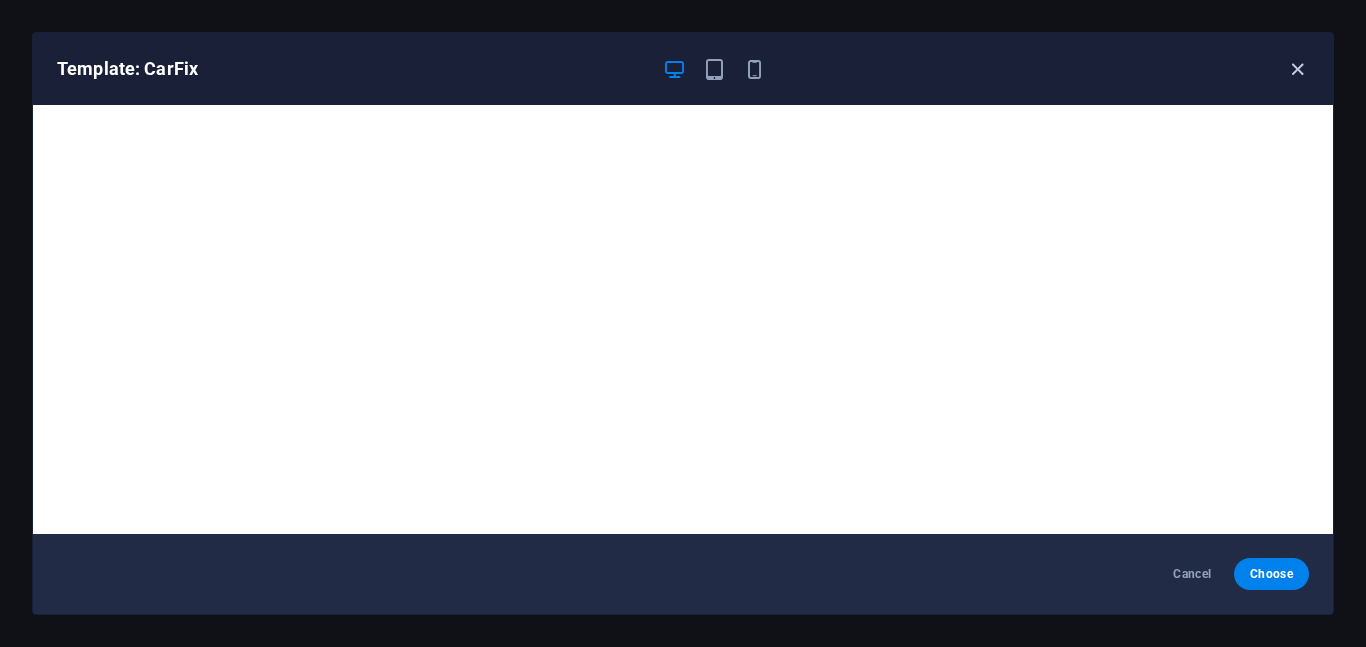 click at bounding box center (1297, 69) 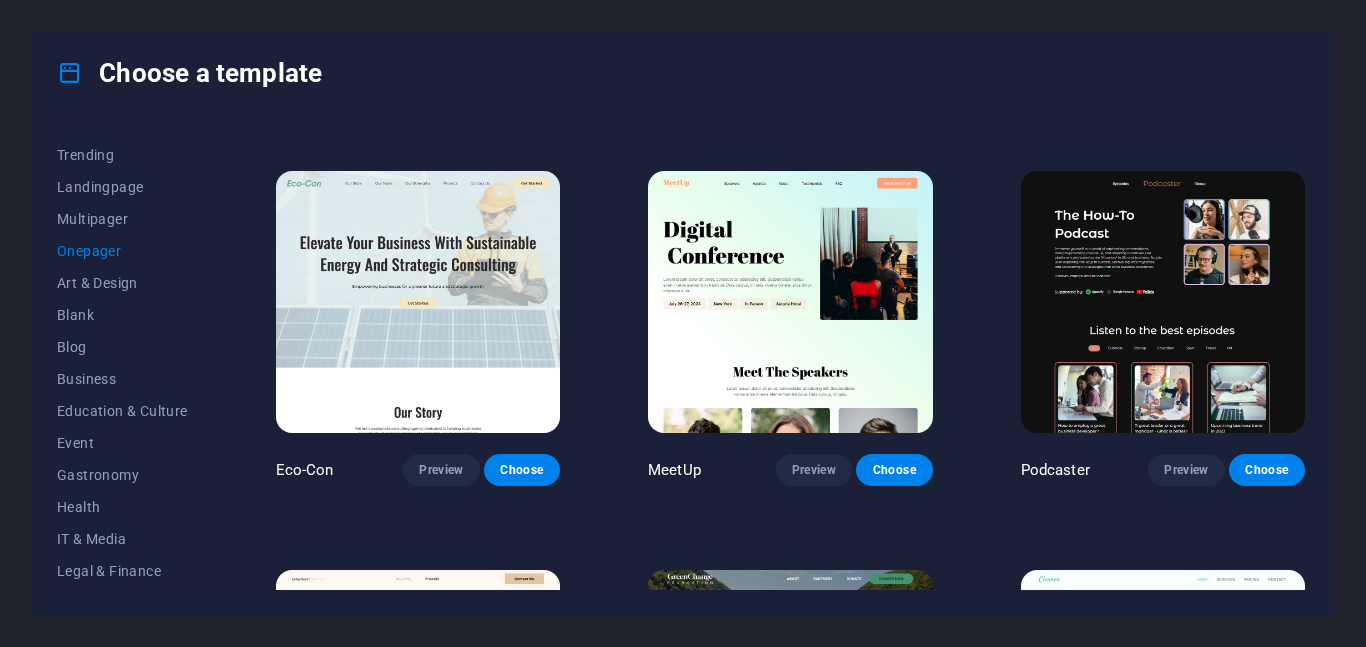 scroll, scrollTop: 0, scrollLeft: 0, axis: both 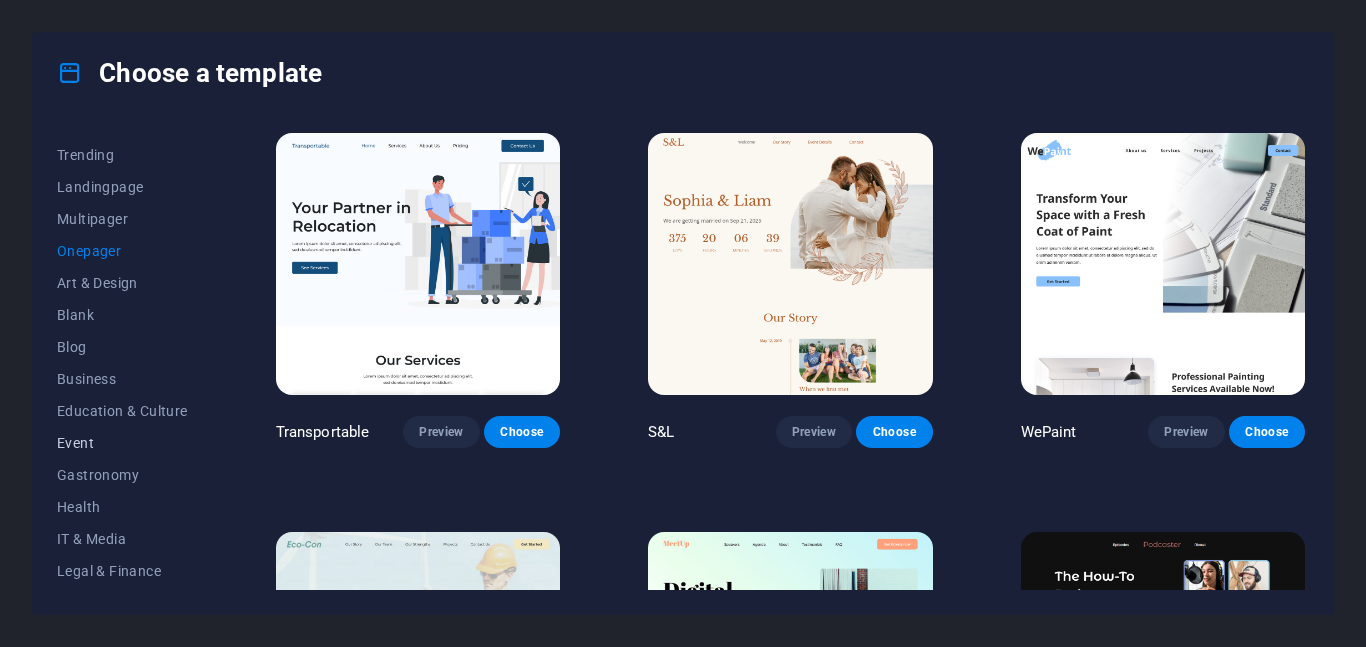 click on "Event" at bounding box center [122, 443] 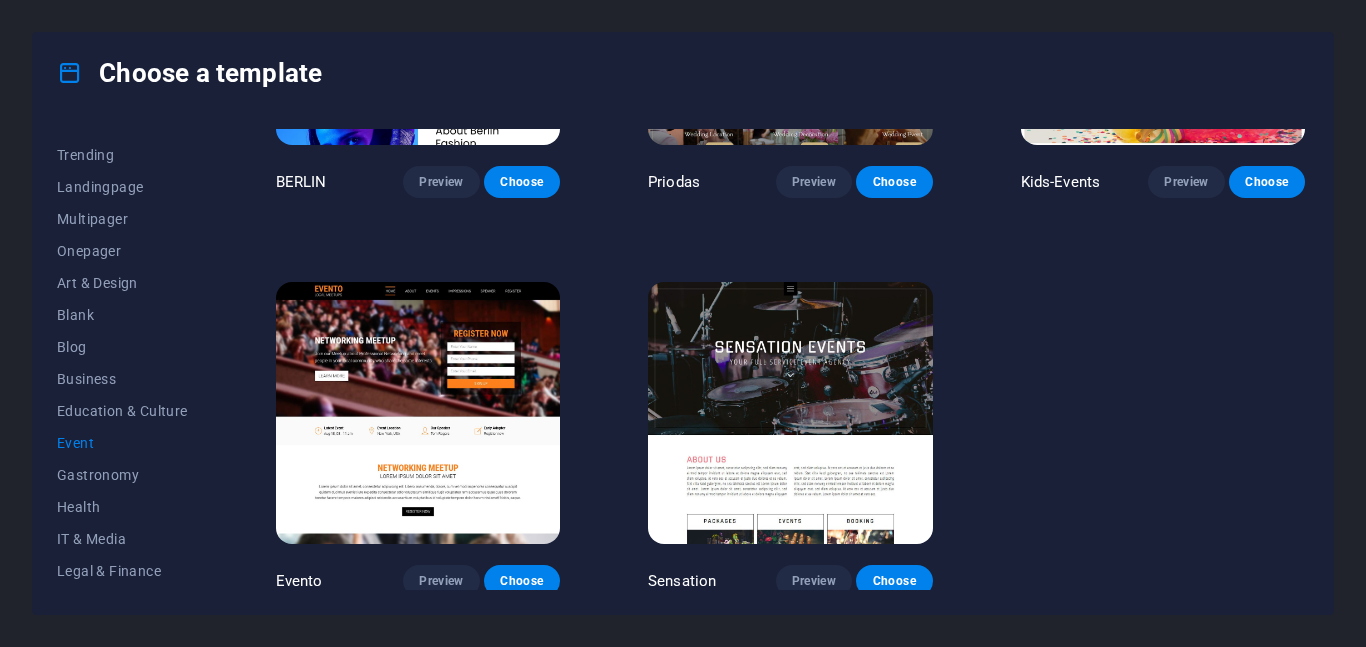 scroll, scrollTop: 638, scrollLeft: 0, axis: vertical 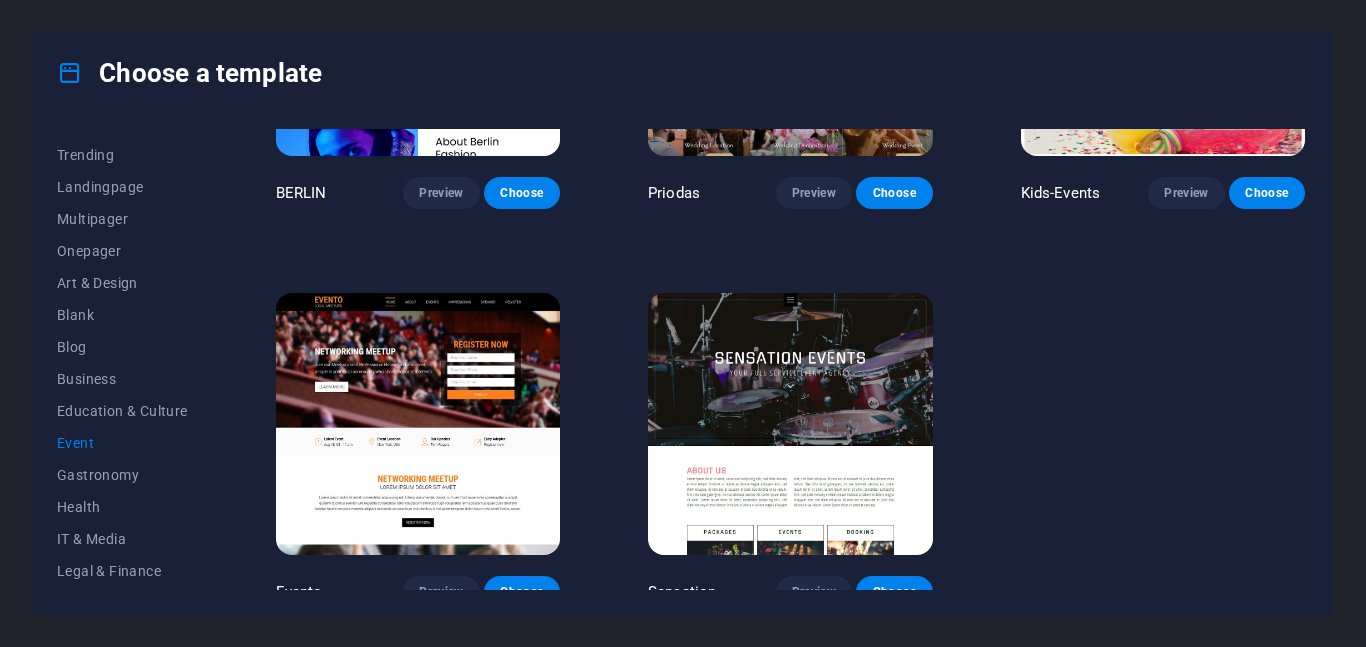 click at bounding box center [790, 424] 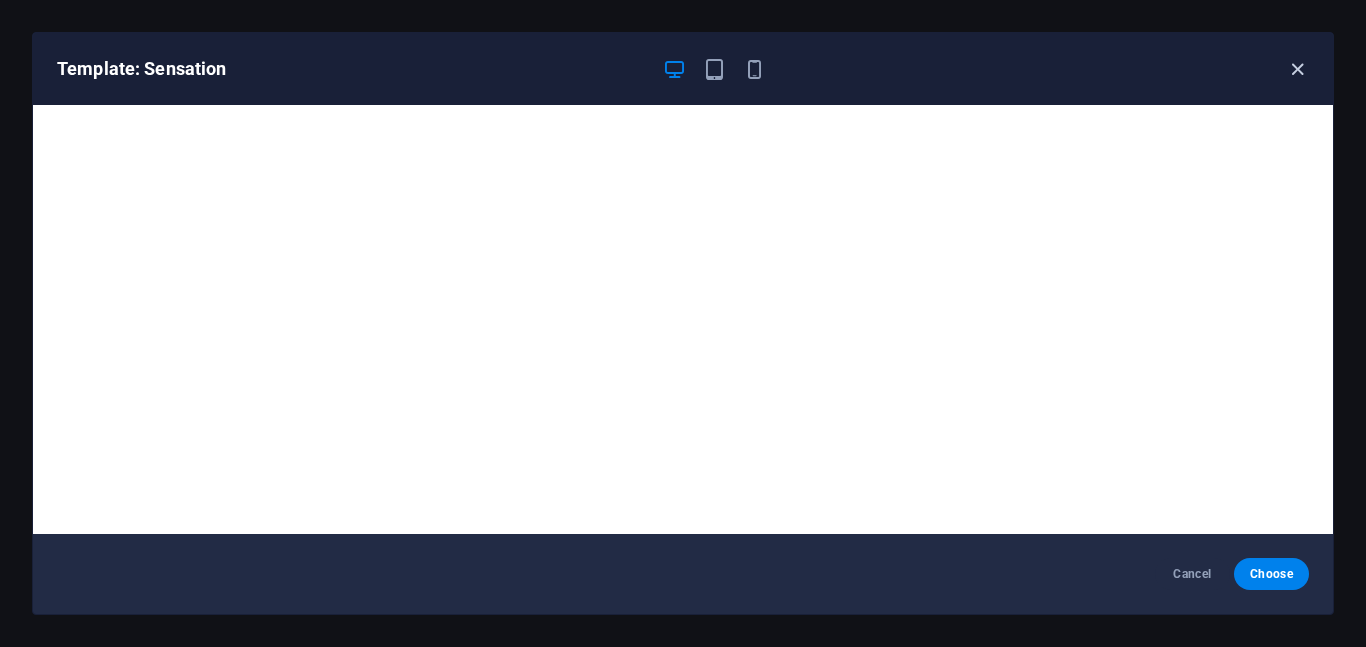 click at bounding box center (1297, 69) 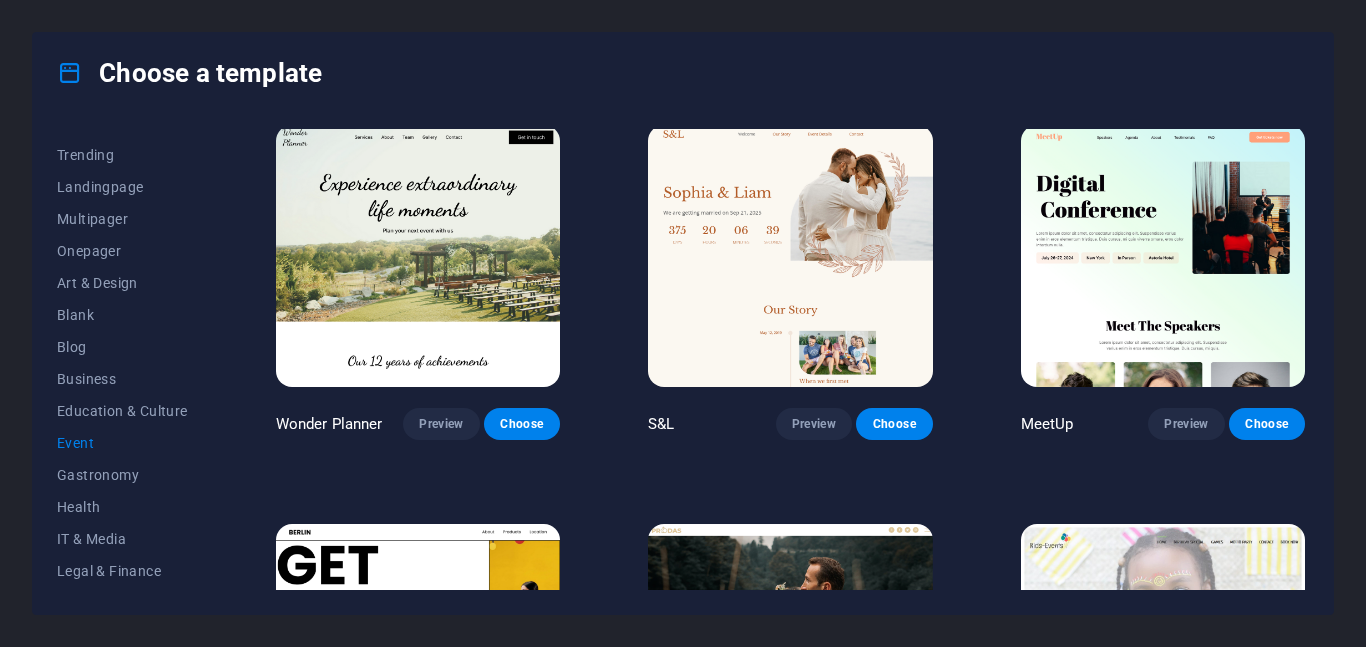 scroll, scrollTop: 0, scrollLeft: 0, axis: both 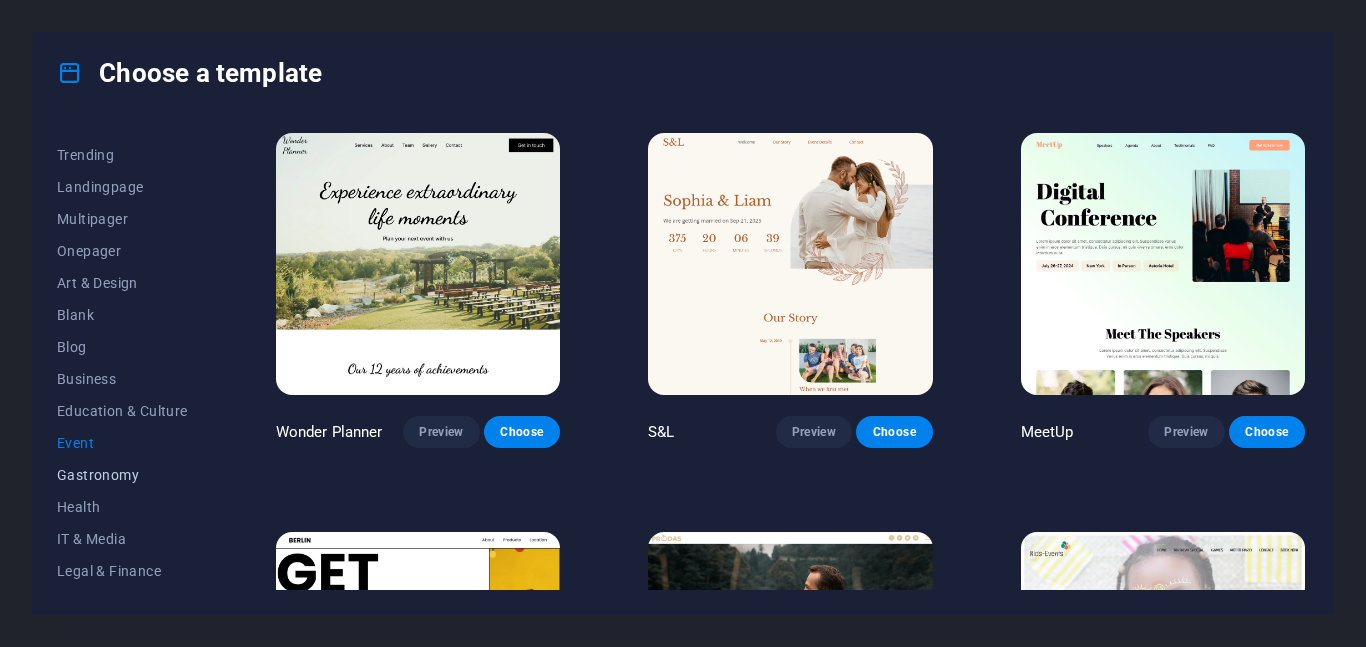 click on "Gastronomy" at bounding box center [122, 475] 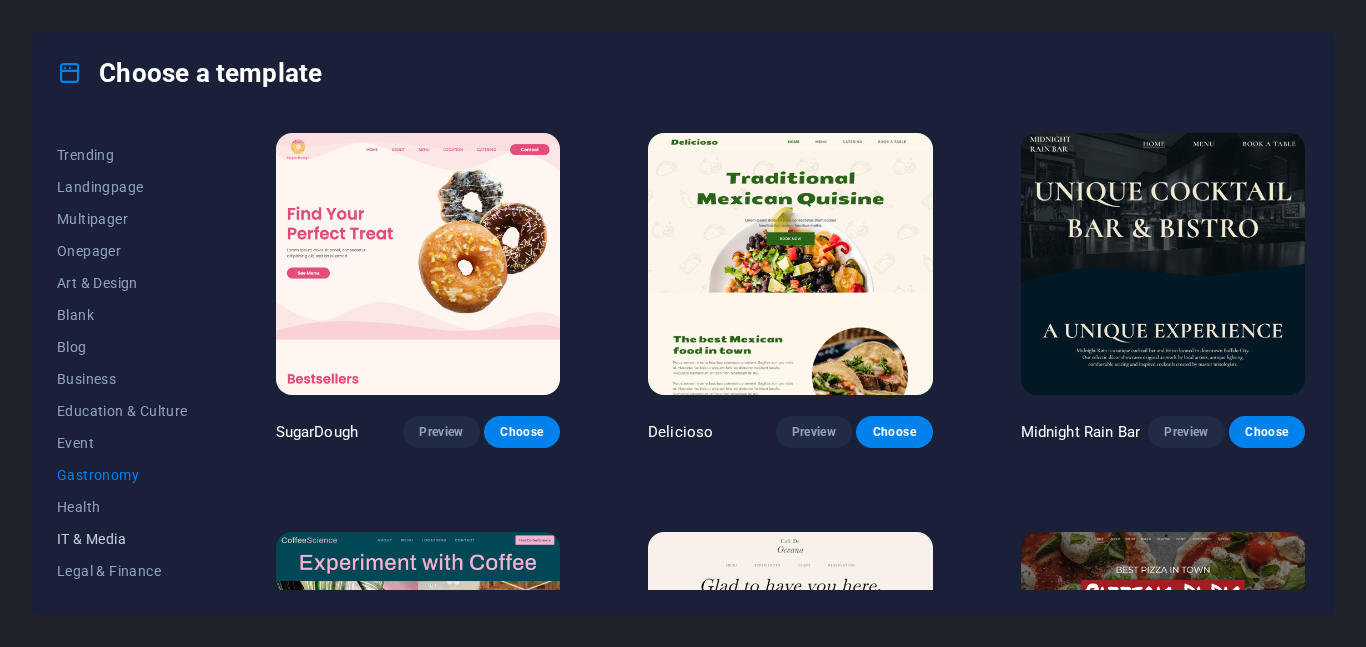 click on "IT & Media" at bounding box center (122, 539) 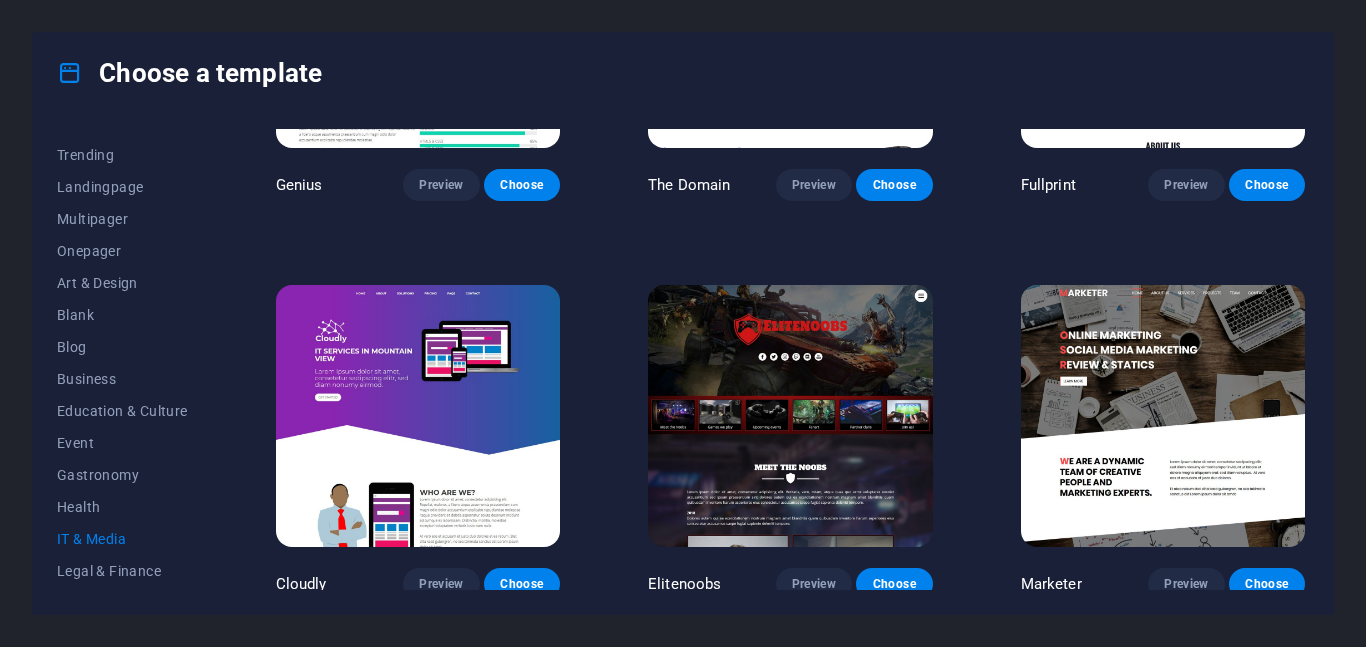 scroll, scrollTop: 1046, scrollLeft: 0, axis: vertical 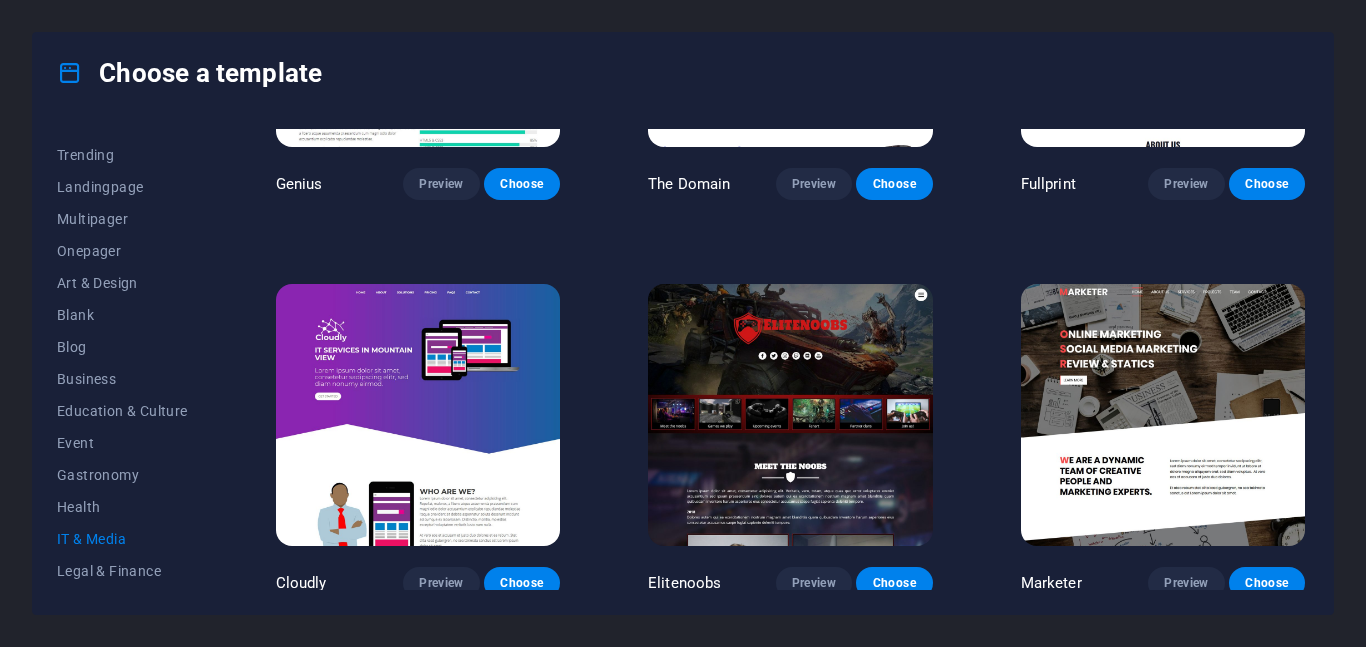 click at bounding box center [1163, 415] 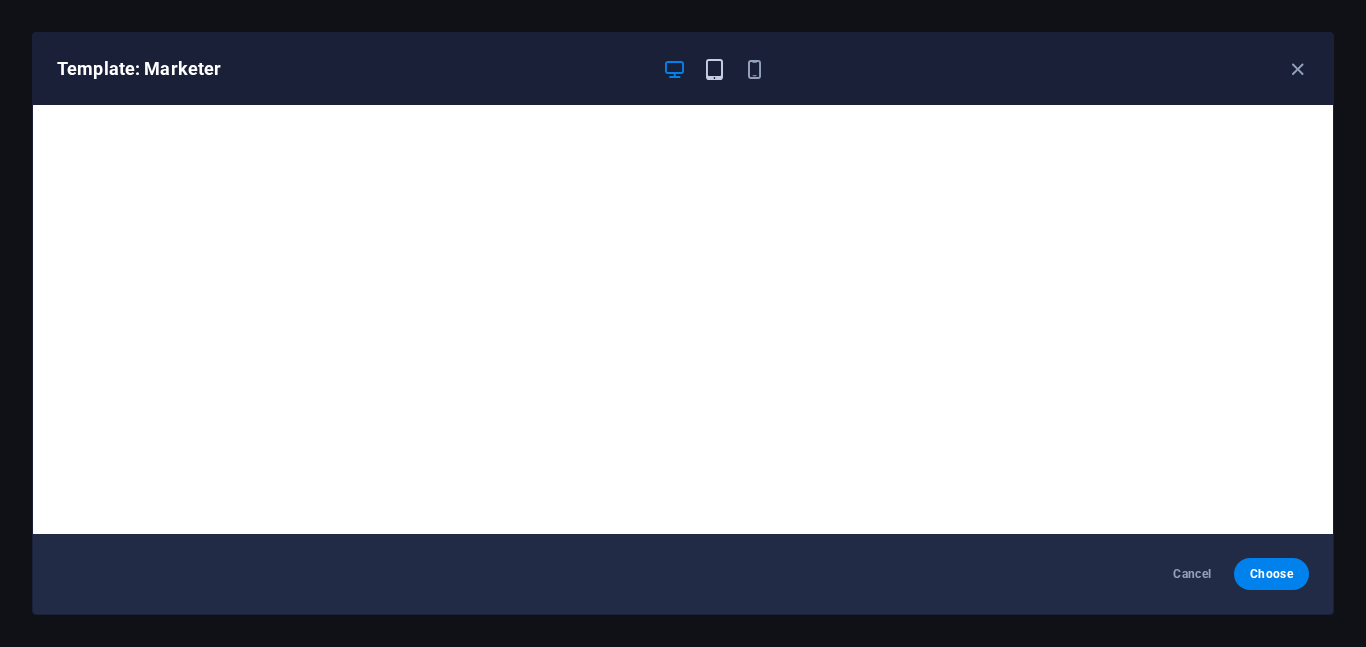 click at bounding box center (714, 69) 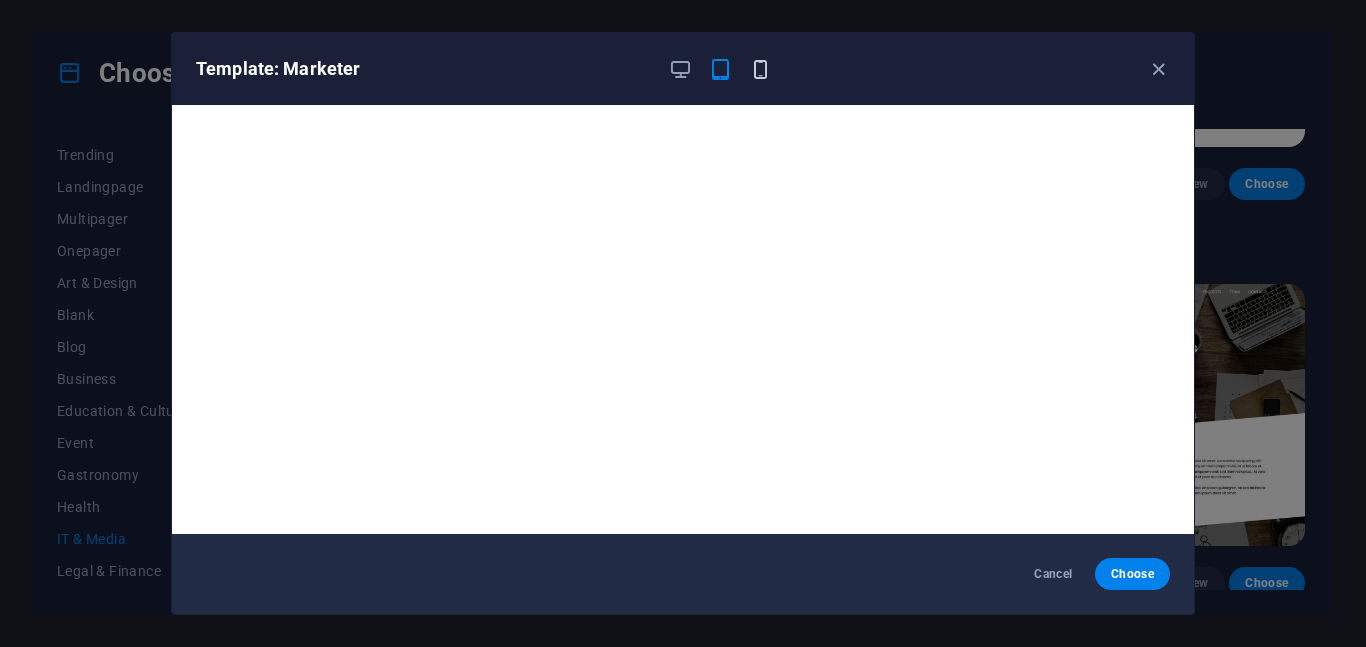 click at bounding box center [760, 69] 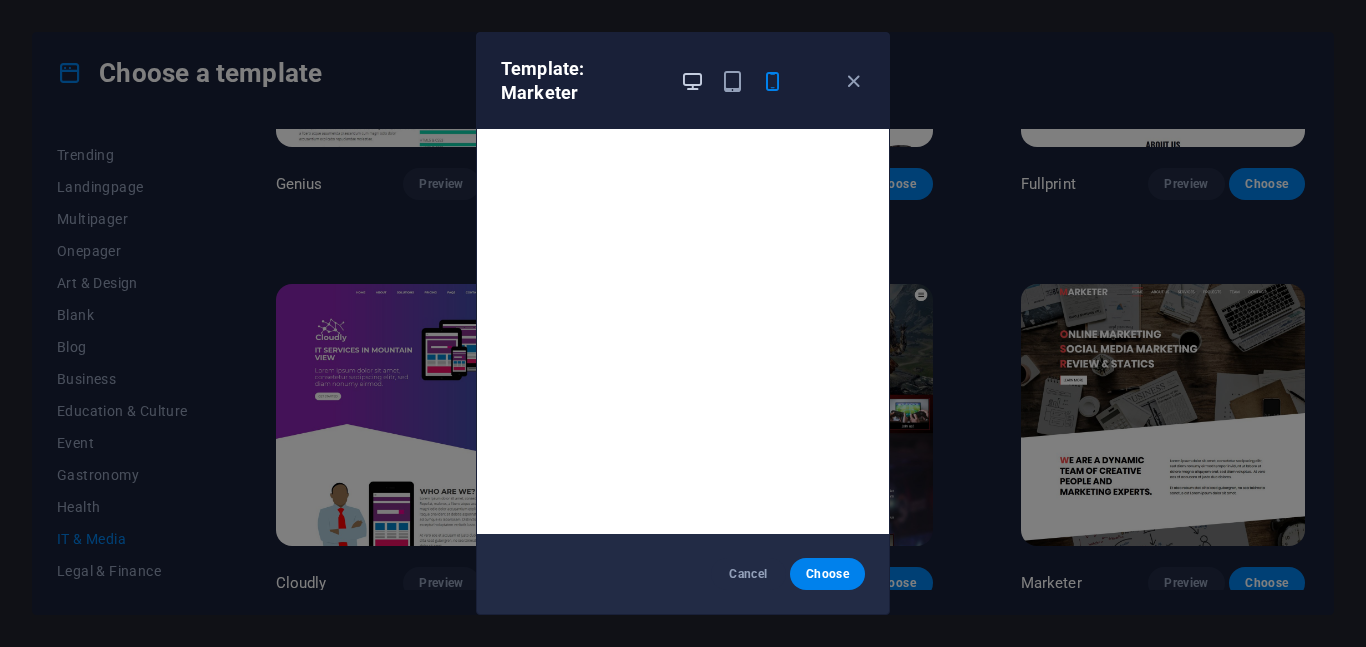 click at bounding box center (692, 81) 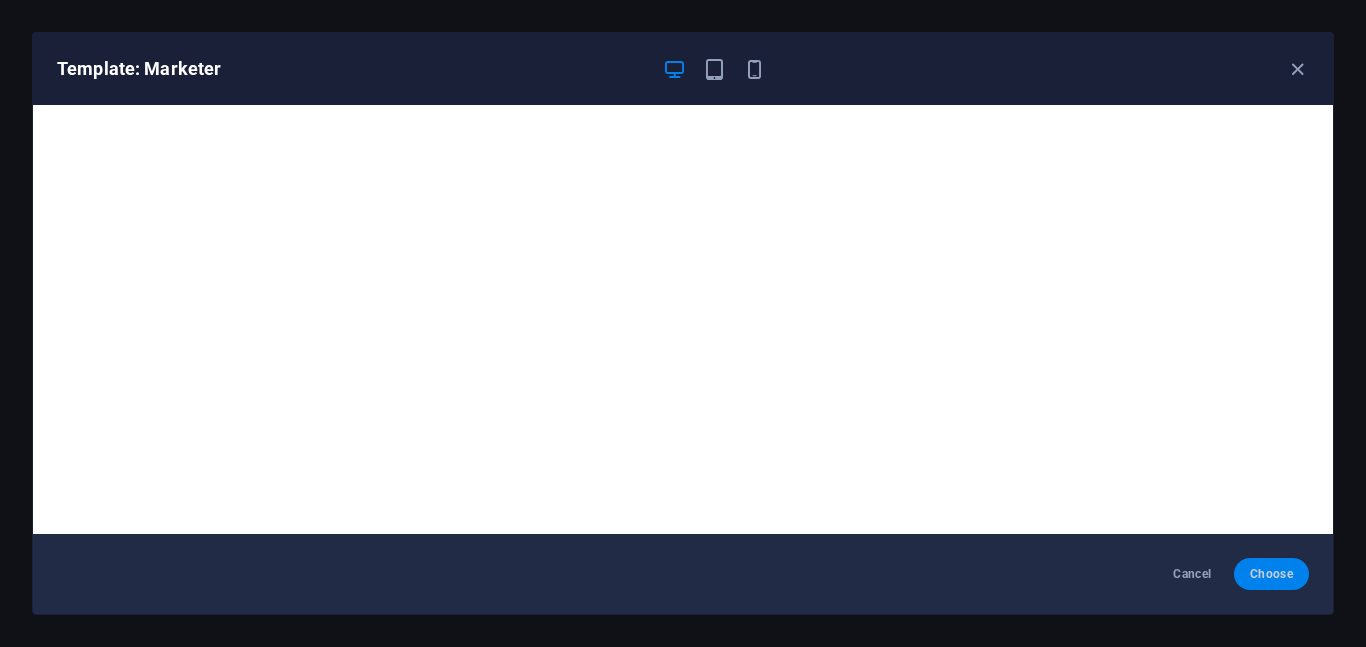 click on "Choose" at bounding box center [1271, 574] 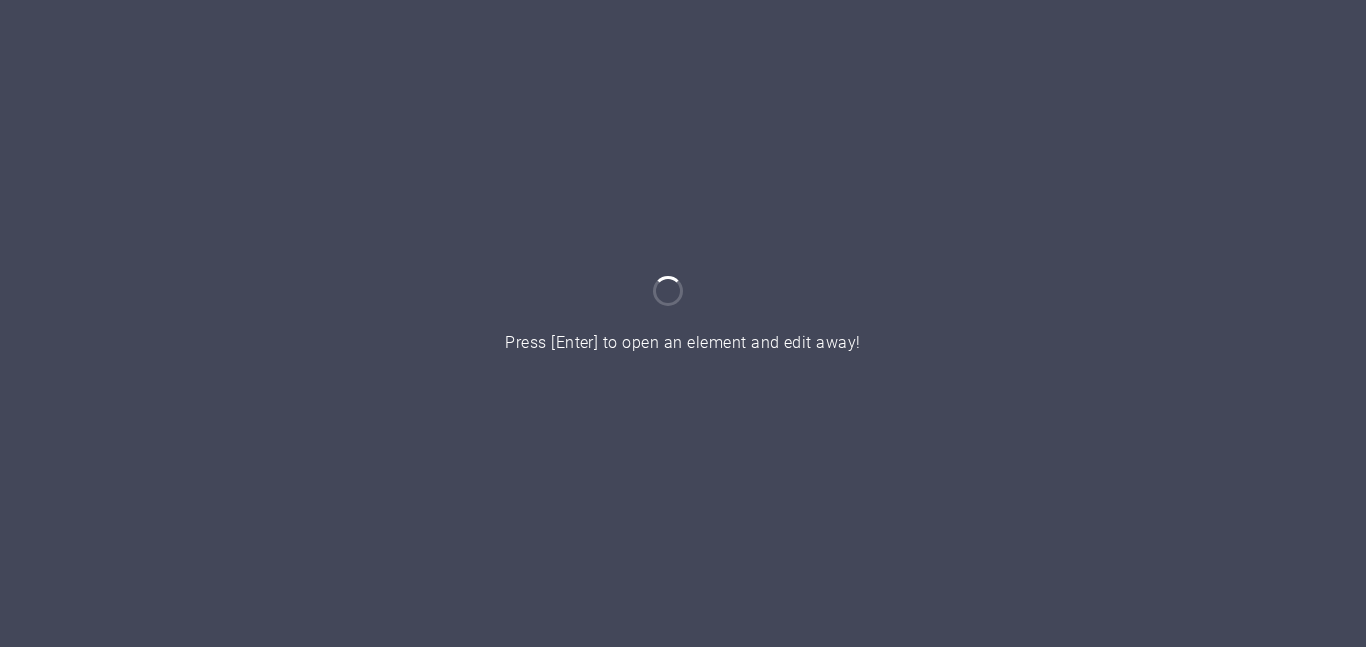 scroll, scrollTop: 0, scrollLeft: 0, axis: both 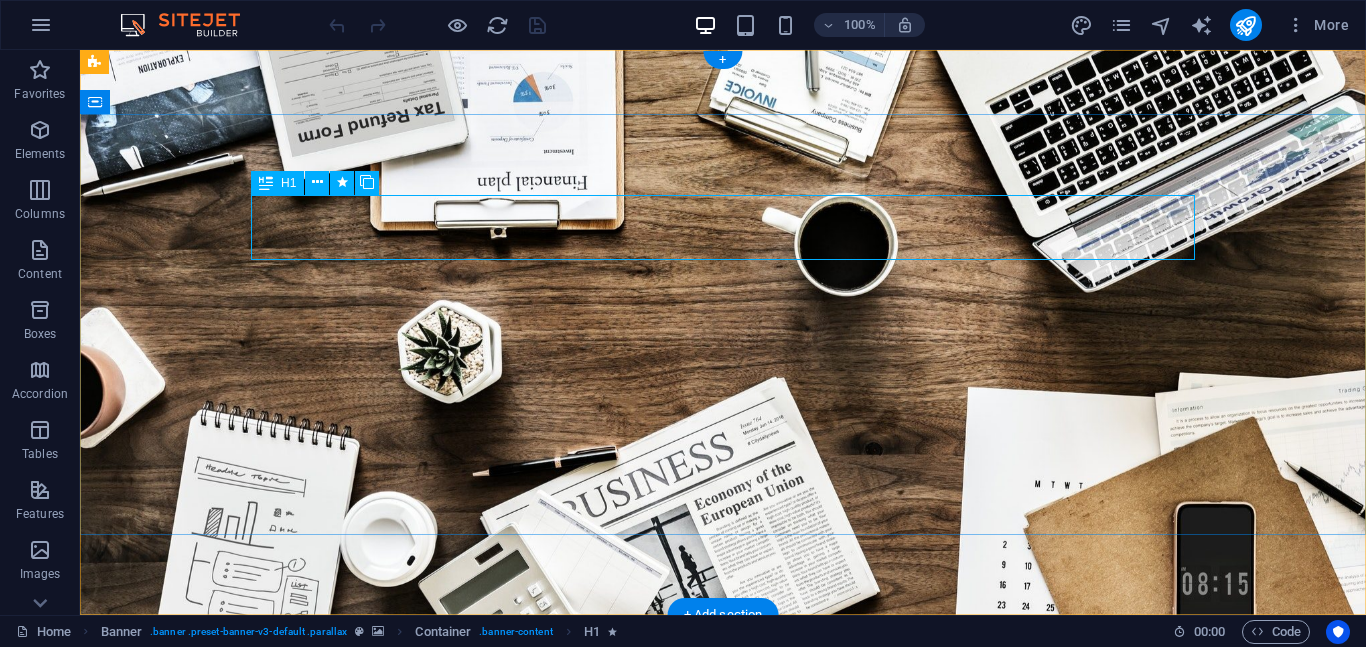 click on "O nline Marketing" at bounding box center [723, 821] 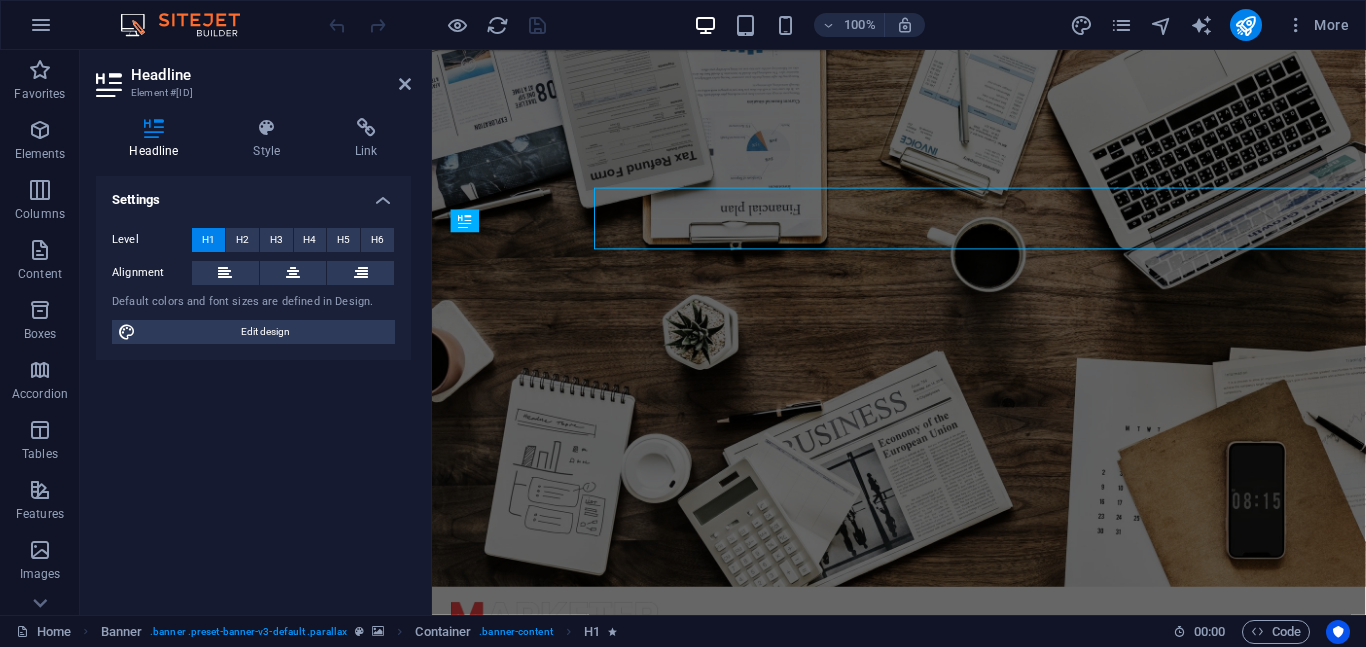 click on "H6" at bounding box center (377, 240) 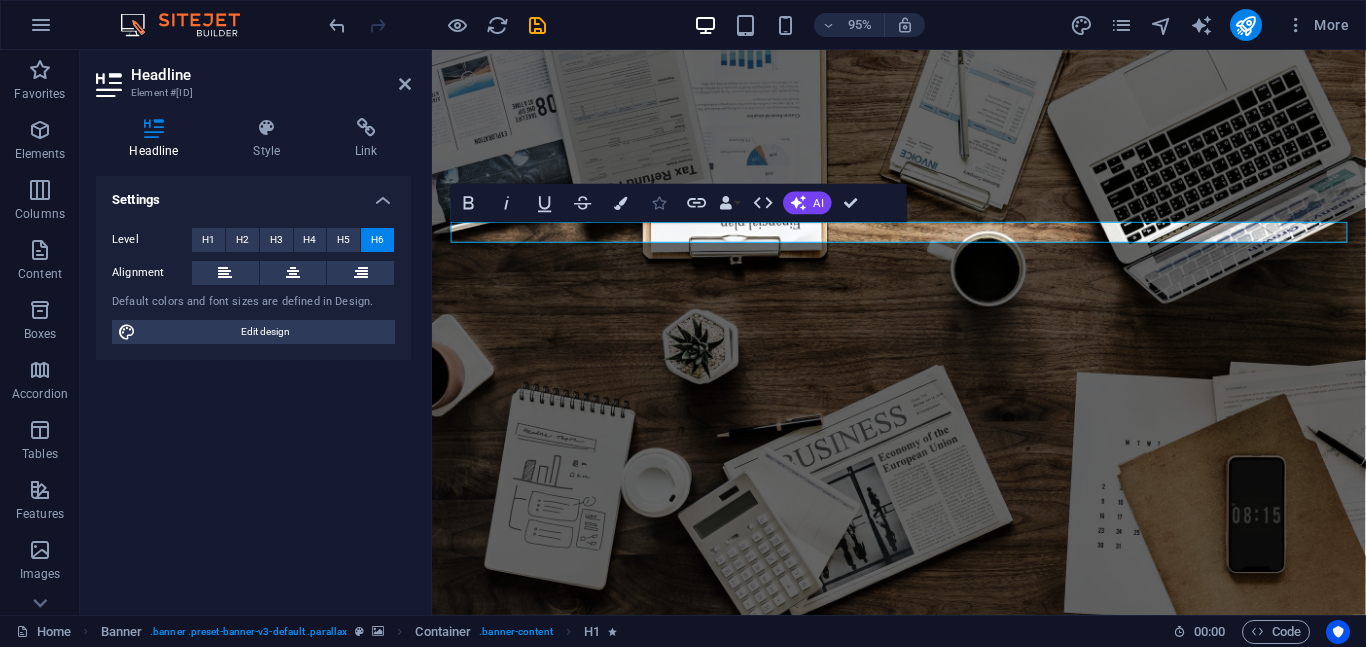 click on "Icons" at bounding box center [659, 203] 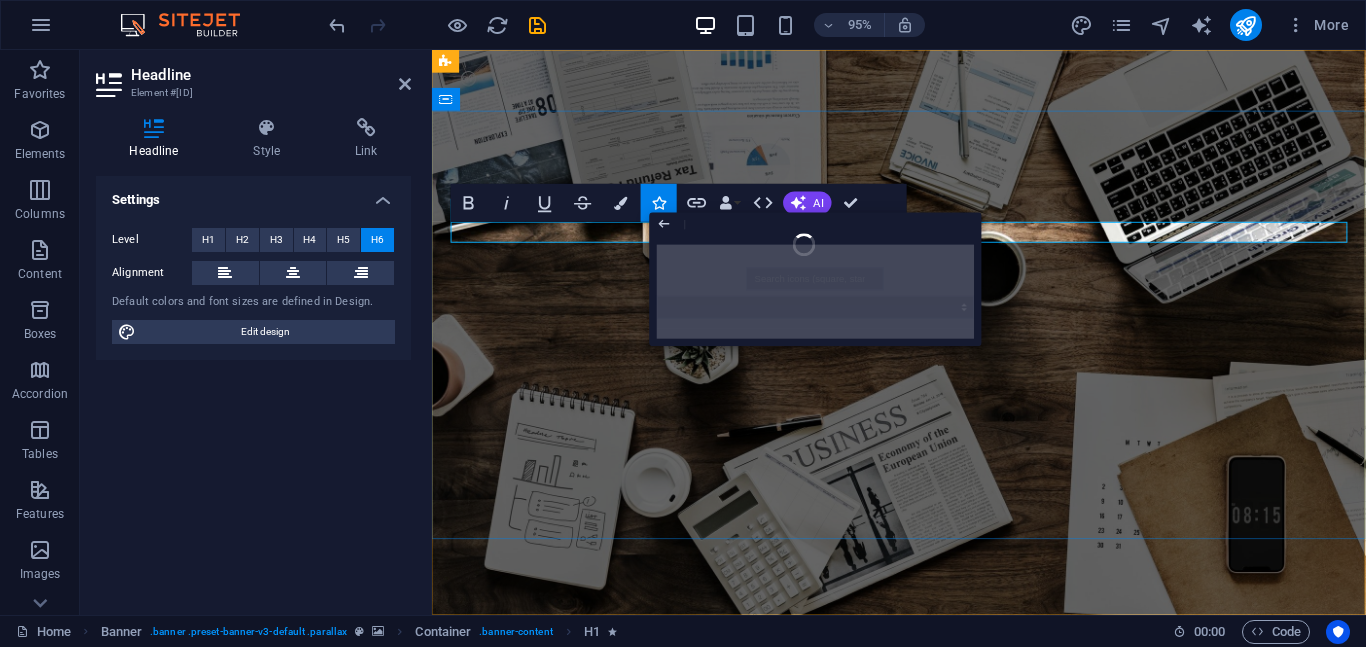 click on "nline Marketing" at bounding box center [548, 829] 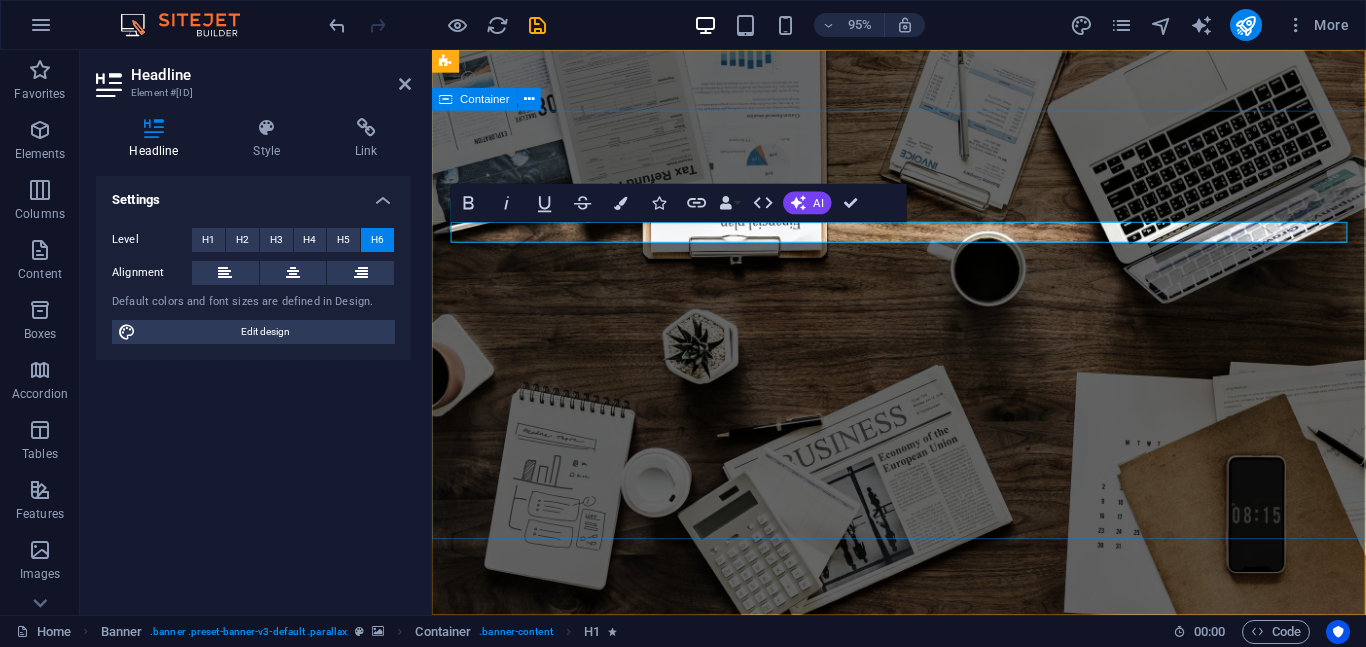drag, startPoint x: 630, startPoint y: 242, endPoint x: 448, endPoint y: 245, distance: 182.02472 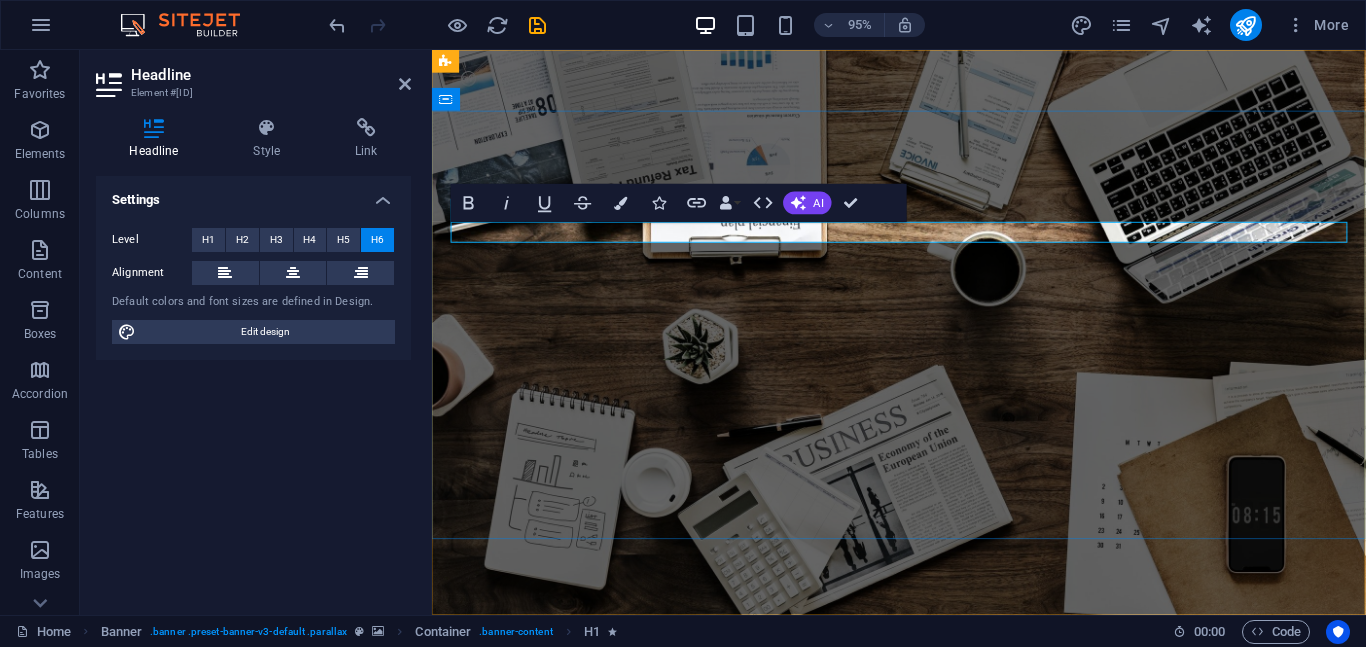 click on "O nline Marketing" at bounding box center (924, 830) 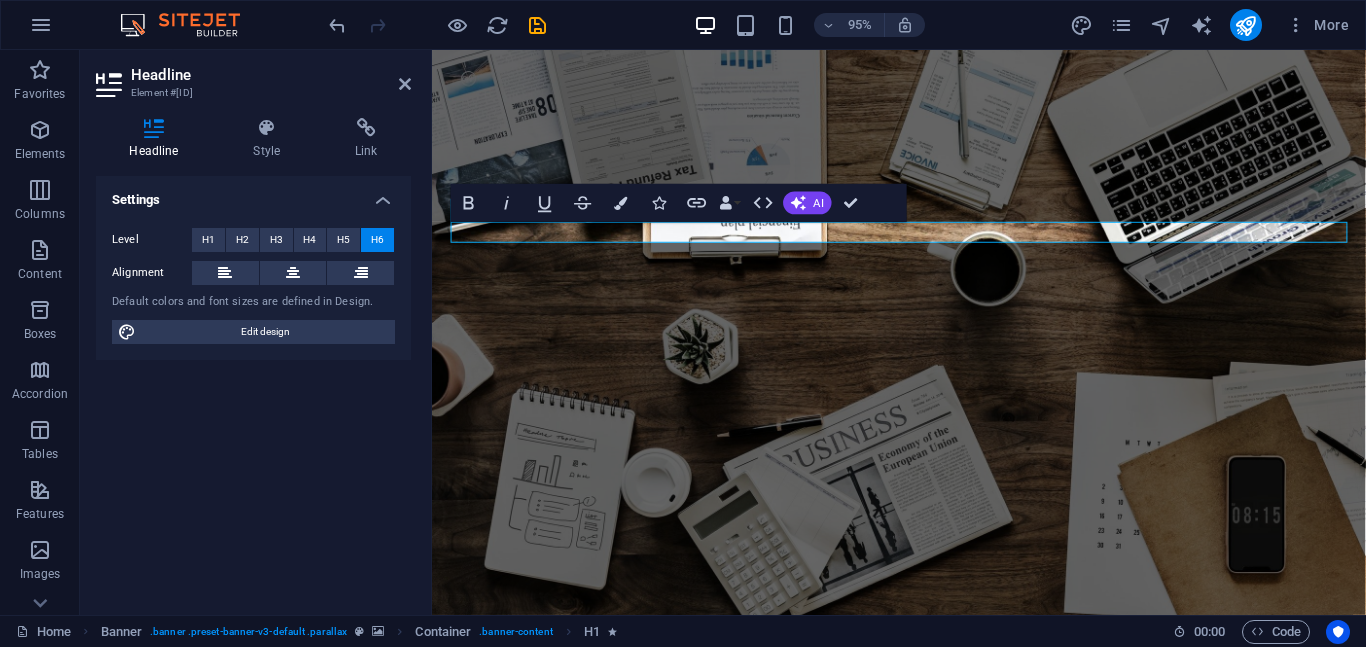 drag, startPoint x: 464, startPoint y: 245, endPoint x: 424, endPoint y: 242, distance: 40.112343 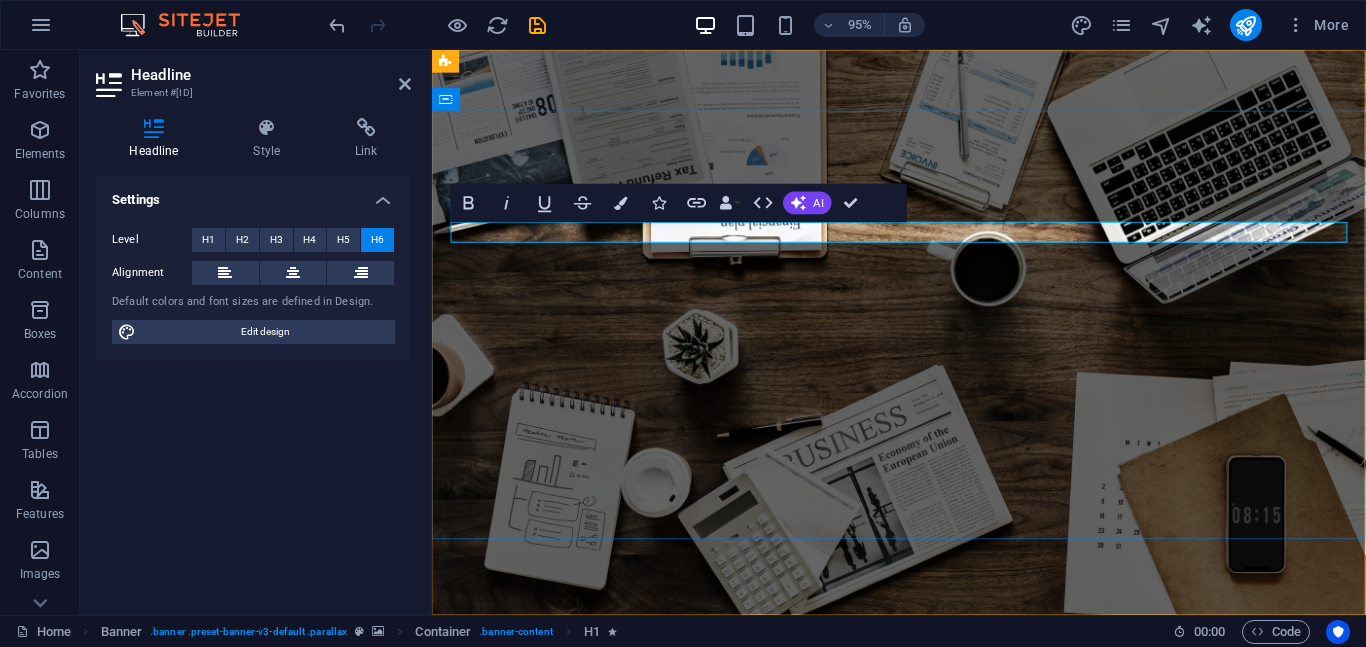 click on "E nline Marketing" at bounding box center (924, 830) 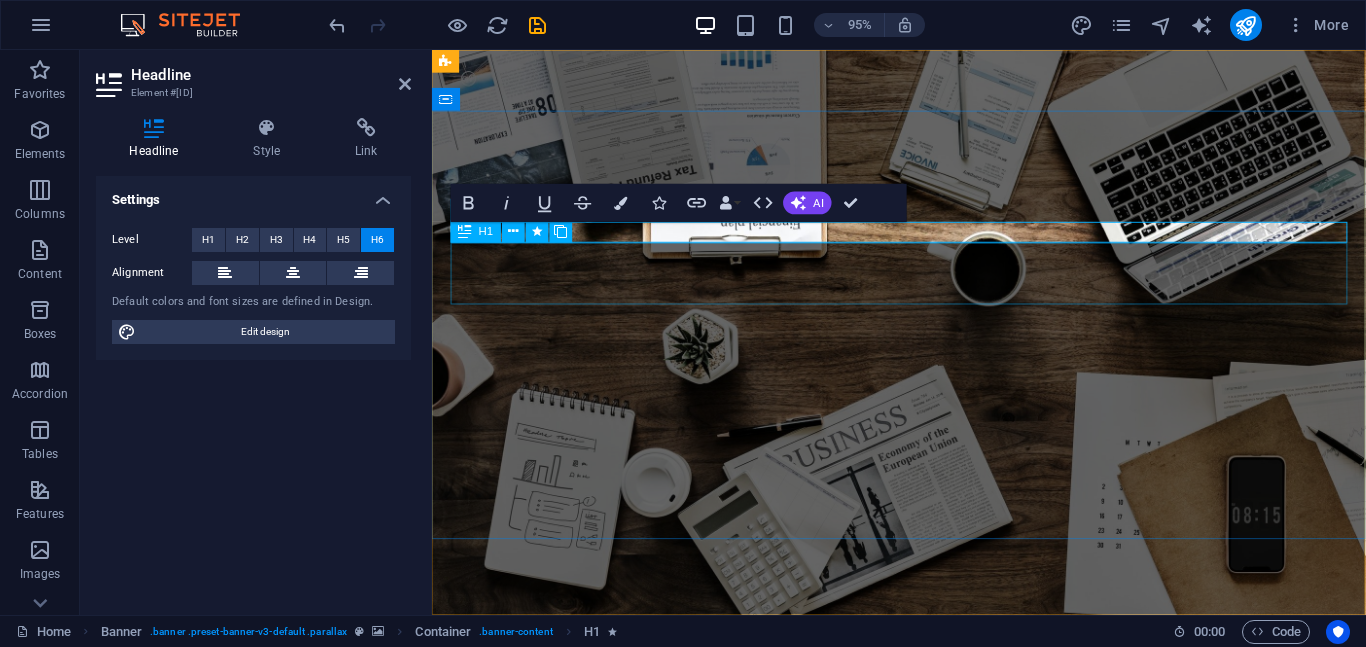 click on "S OCIAL MEDIA MARKETING" at bounding box center (924, 873) 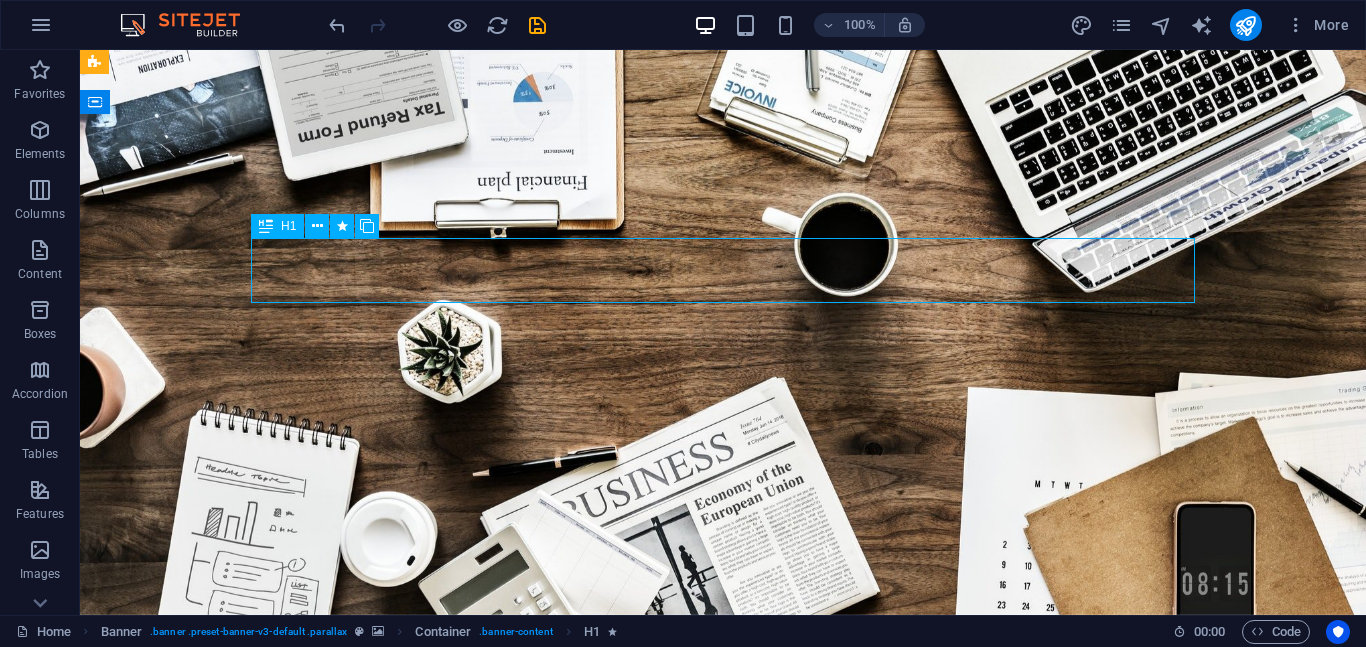 click on "S OCIAL MEDIA MARKETING" at bounding box center [723, 843] 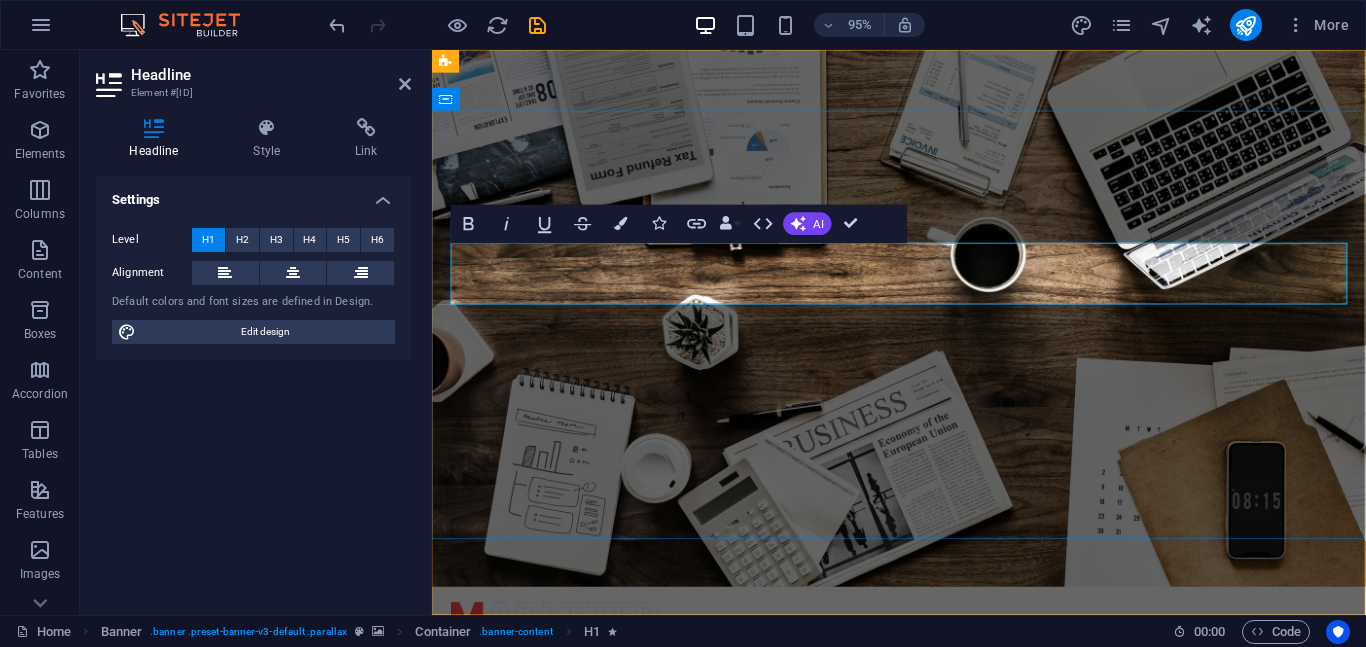 click on "OCIAL MEDIA MARKETING" at bounding box center (828, 843) 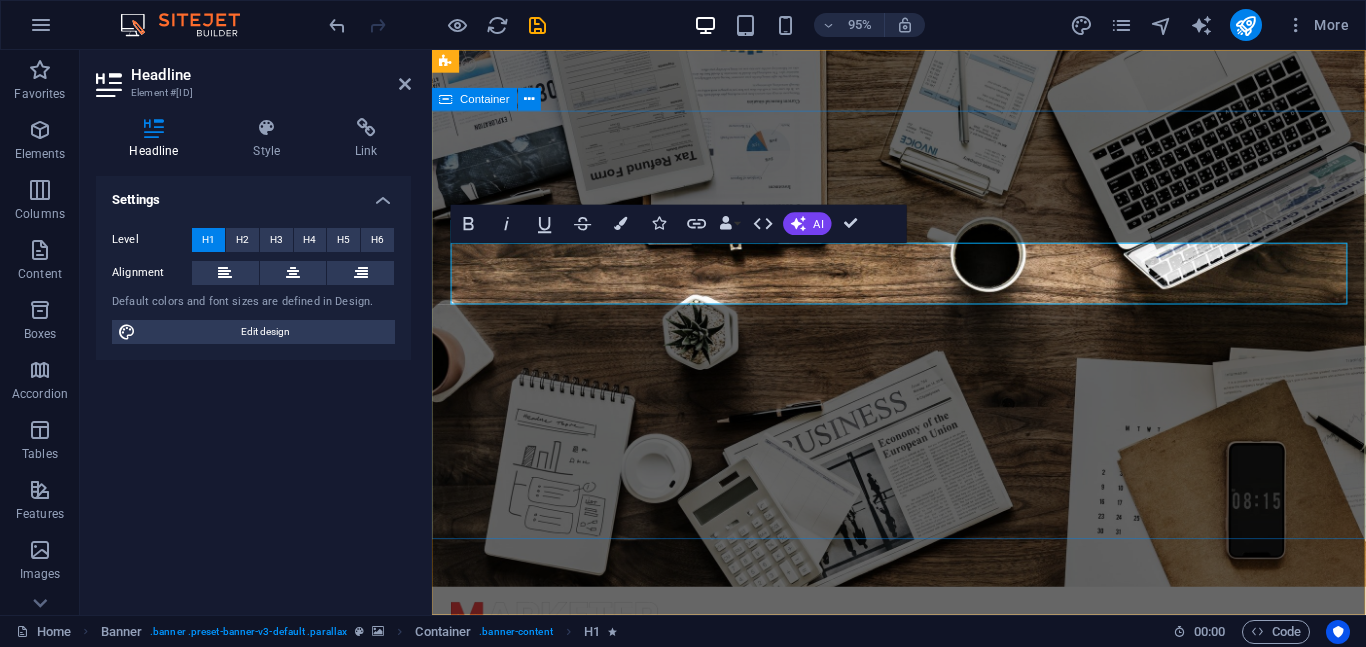 drag, startPoint x: 485, startPoint y: 281, endPoint x: 432, endPoint y: 282, distance: 53.009434 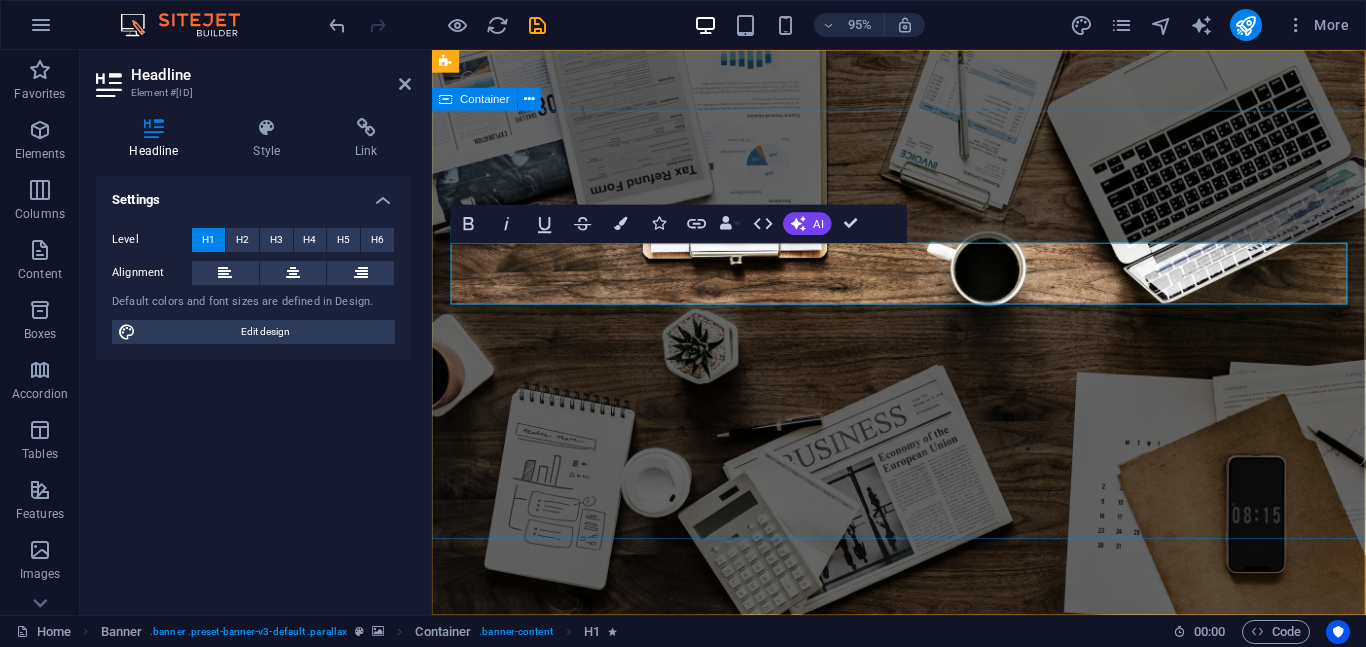 type 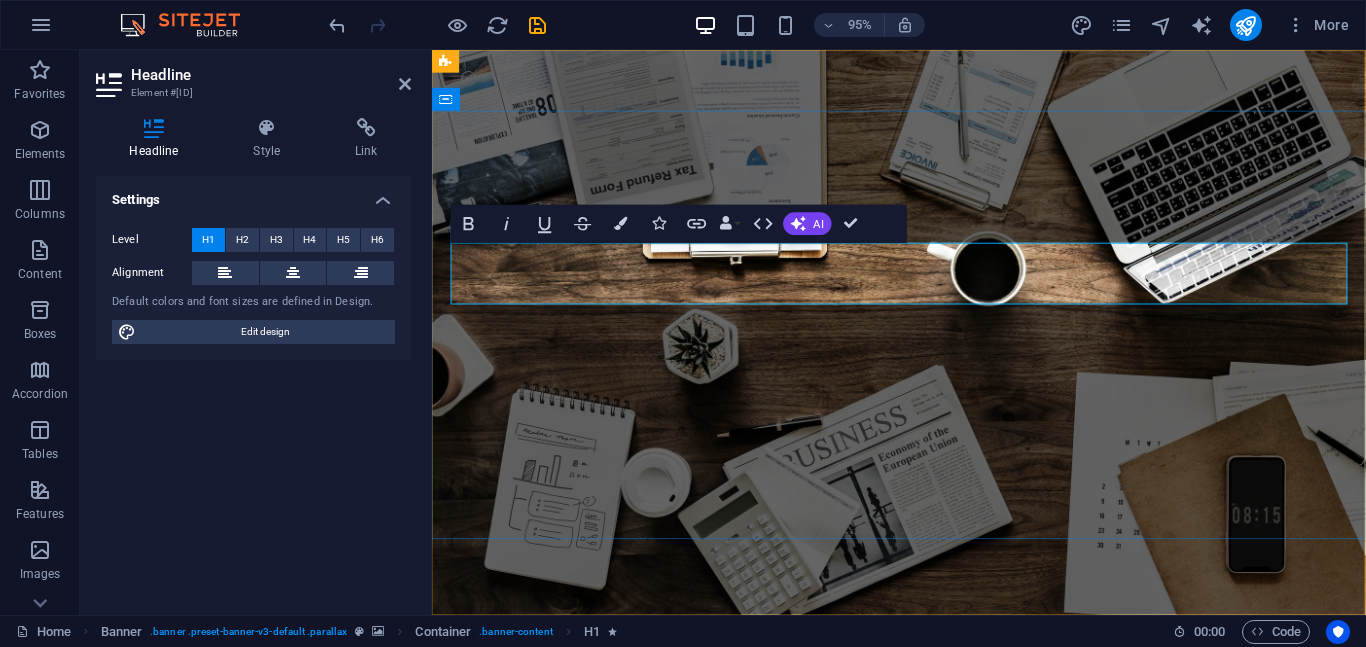 drag, startPoint x: 1181, startPoint y: 290, endPoint x: 496, endPoint y: 280, distance: 685.073 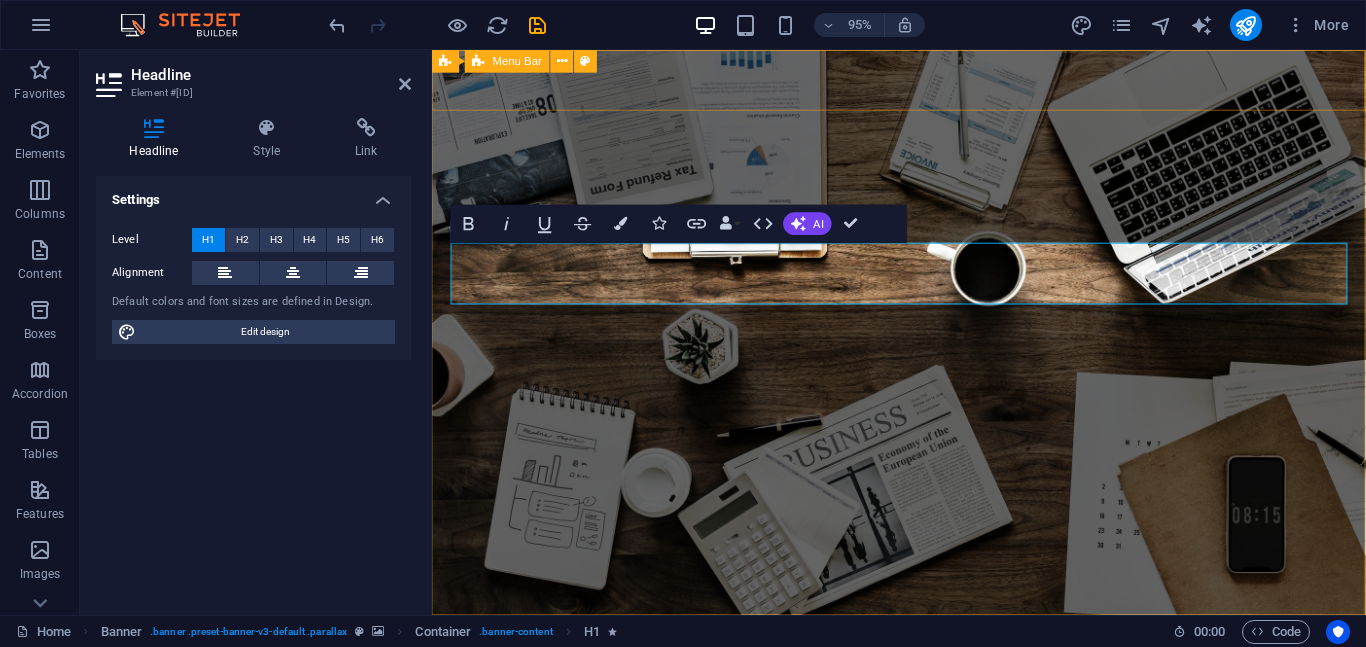 click on "Home About us Services Projects Team Contact" at bounding box center [923, 692] 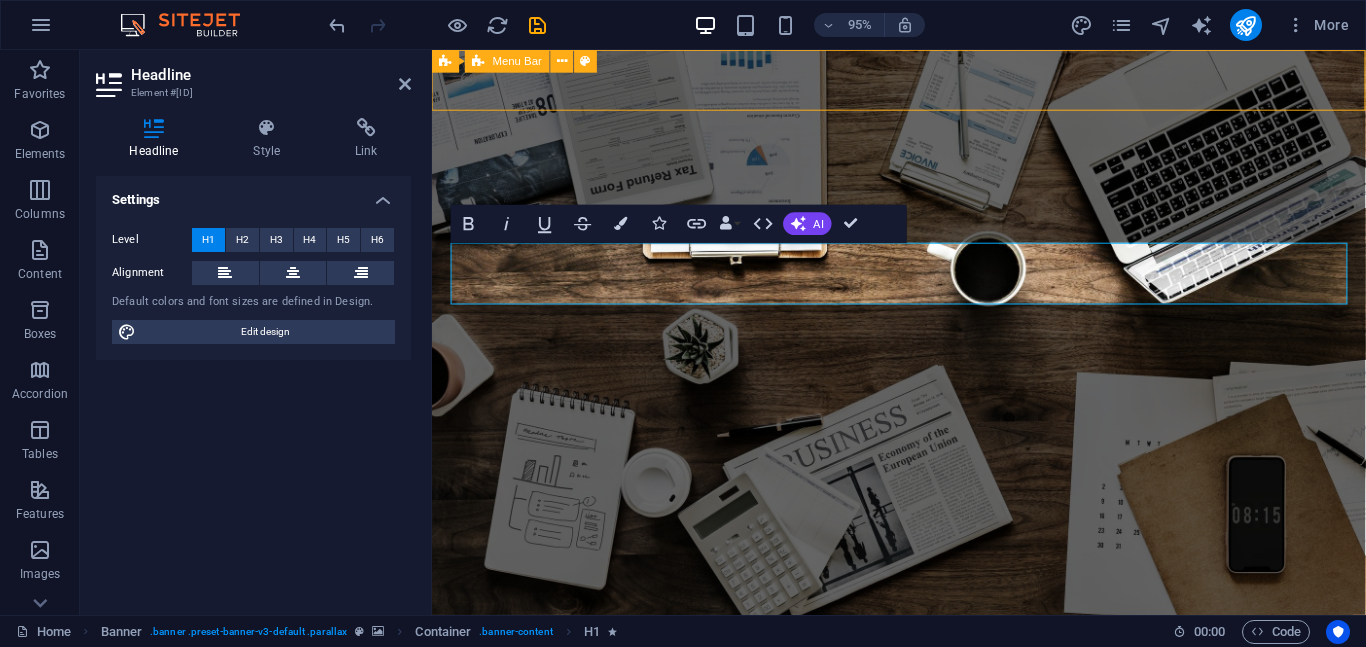 click on "Home About us Services Projects Team Contact" at bounding box center [923, 692] 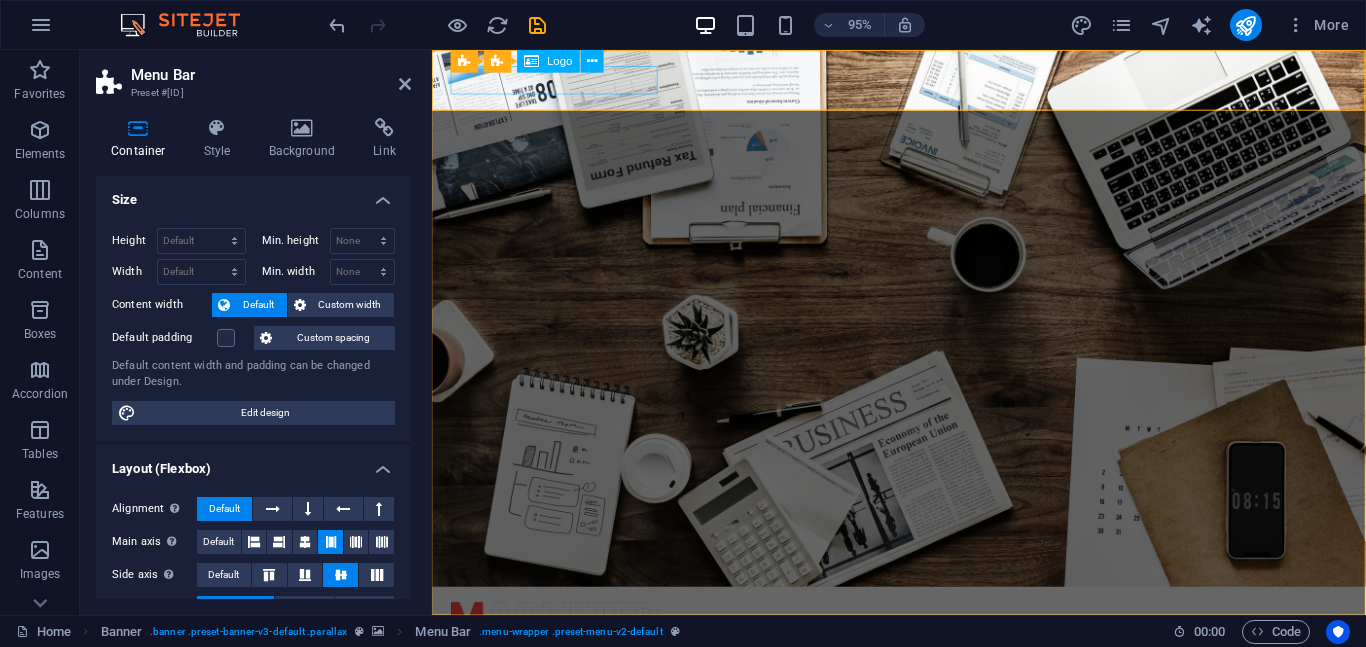 click at bounding box center [924, 646] 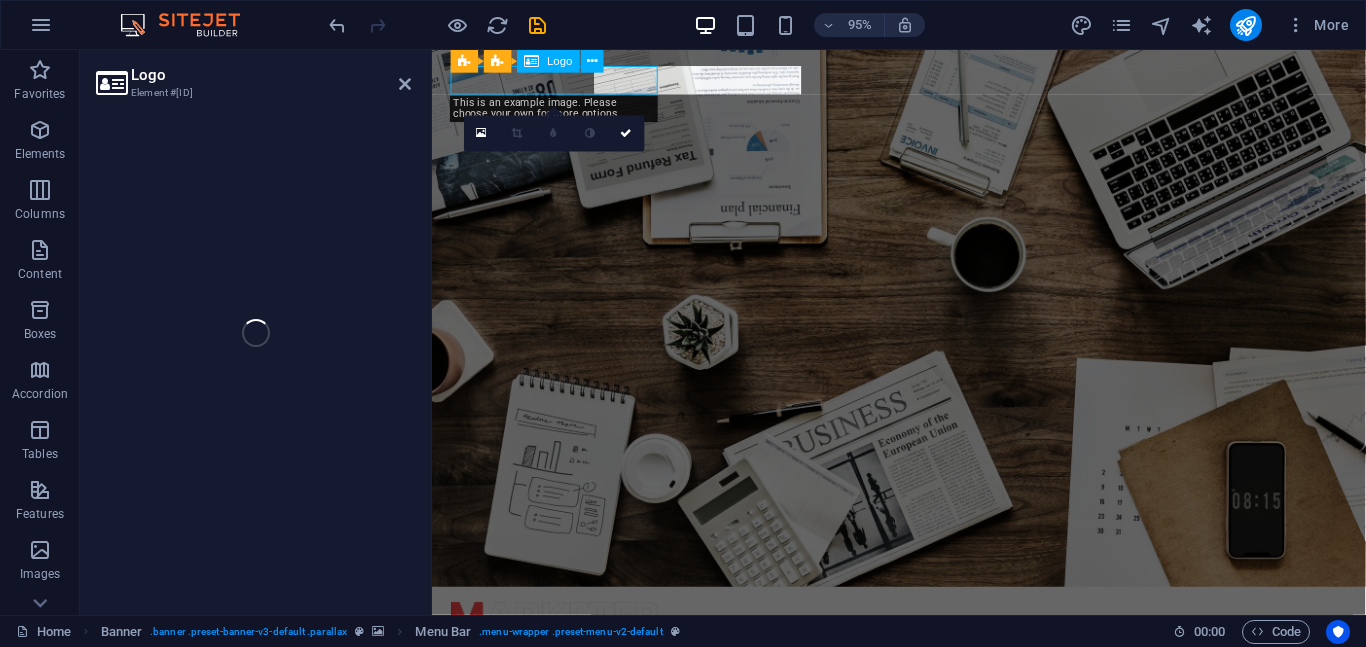 click at bounding box center (924, 646) 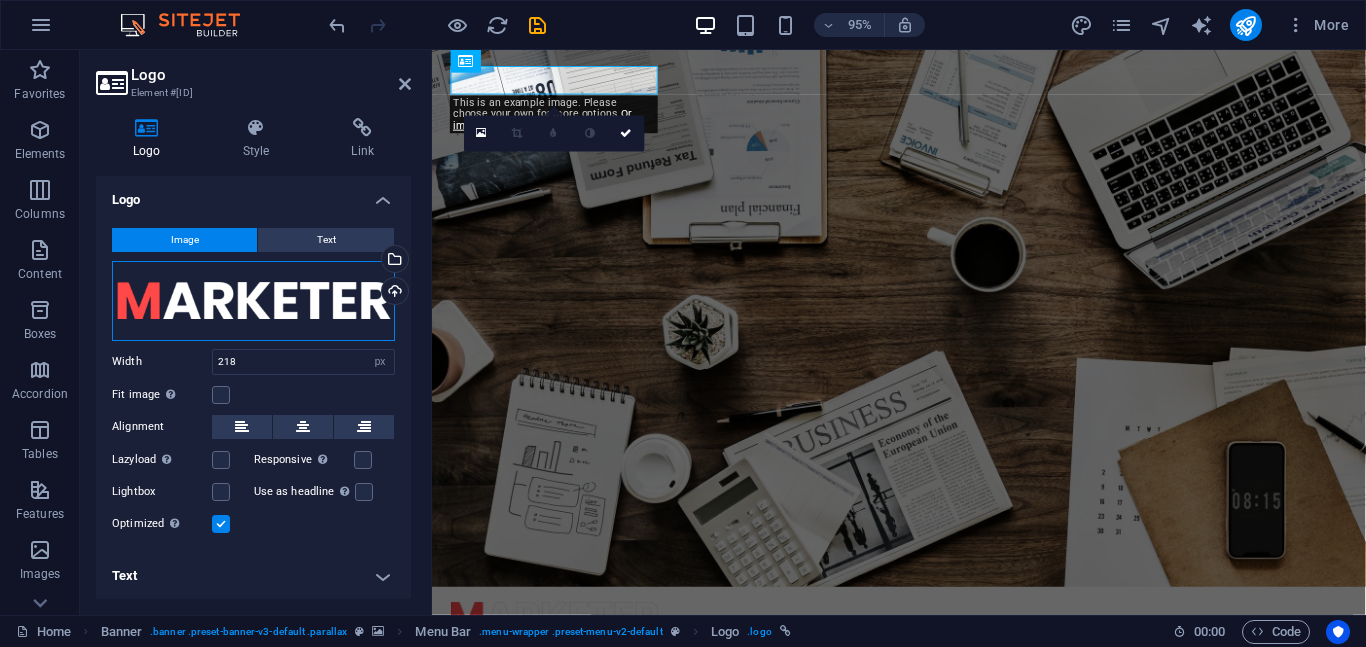 click on "Drag files here, click to choose files or select files from Files or our free stock photos & videos" at bounding box center [253, 301] 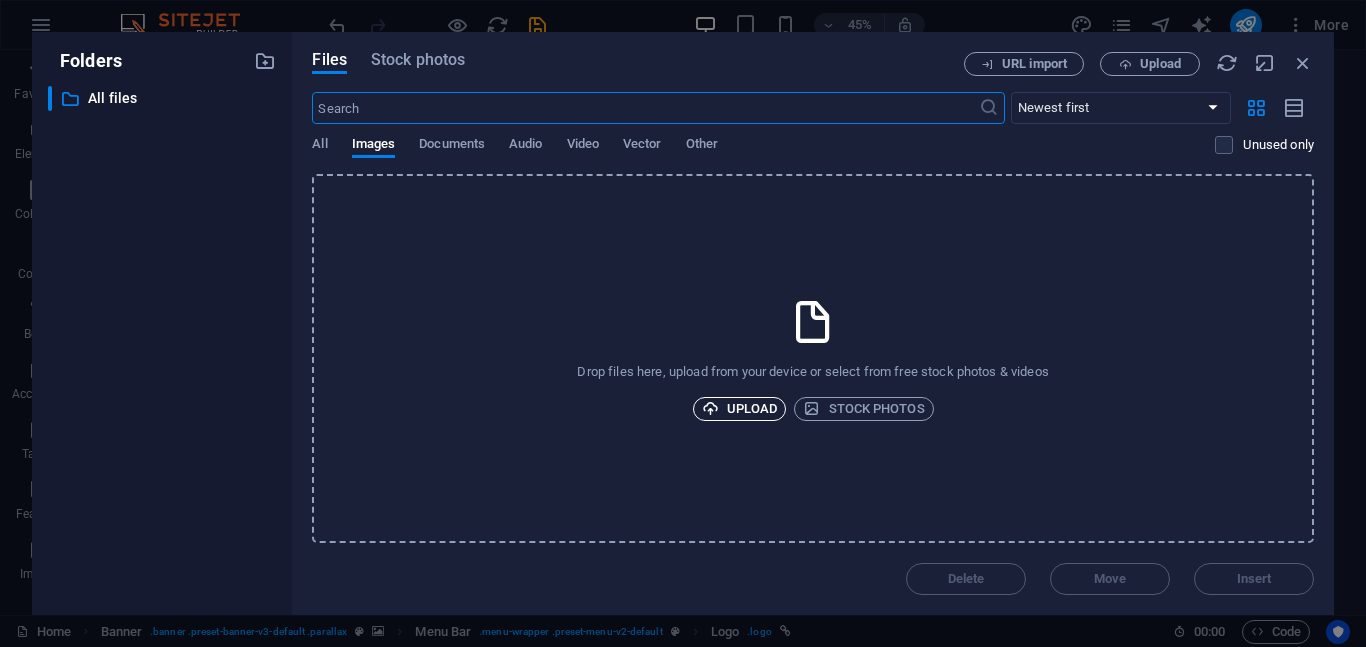 click on "Upload" at bounding box center [740, 409] 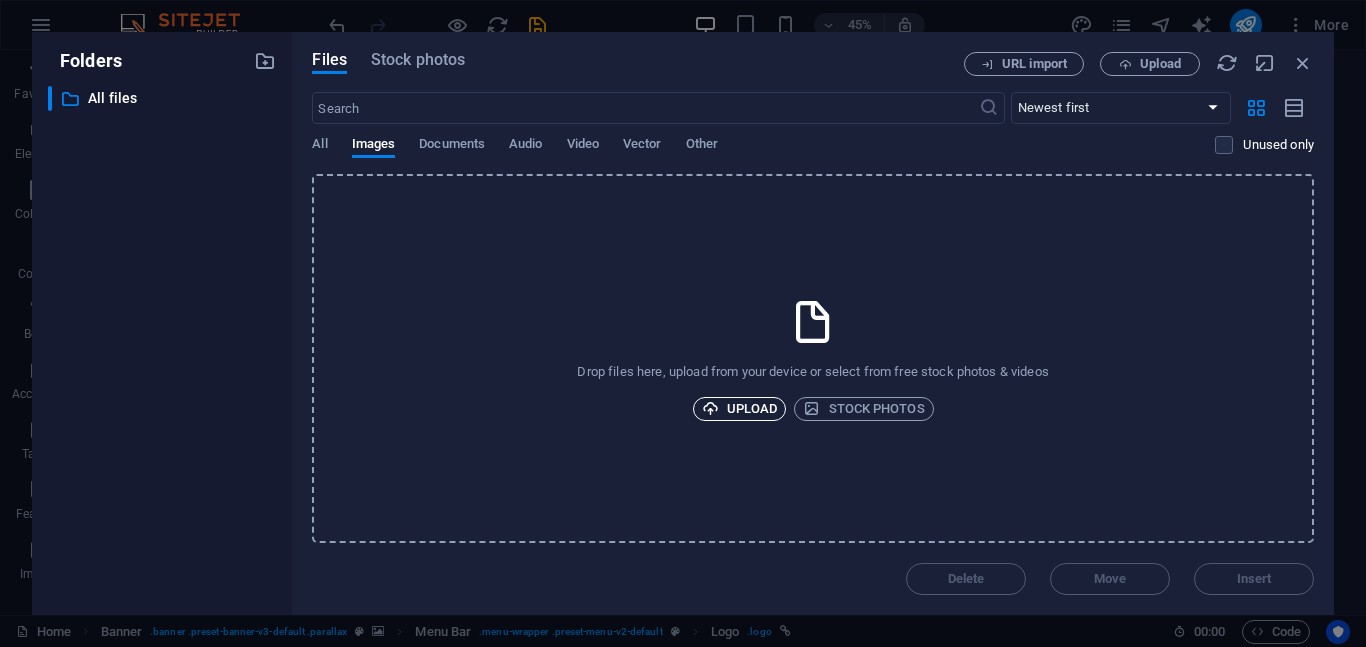 click on "Upload" at bounding box center (740, 409) 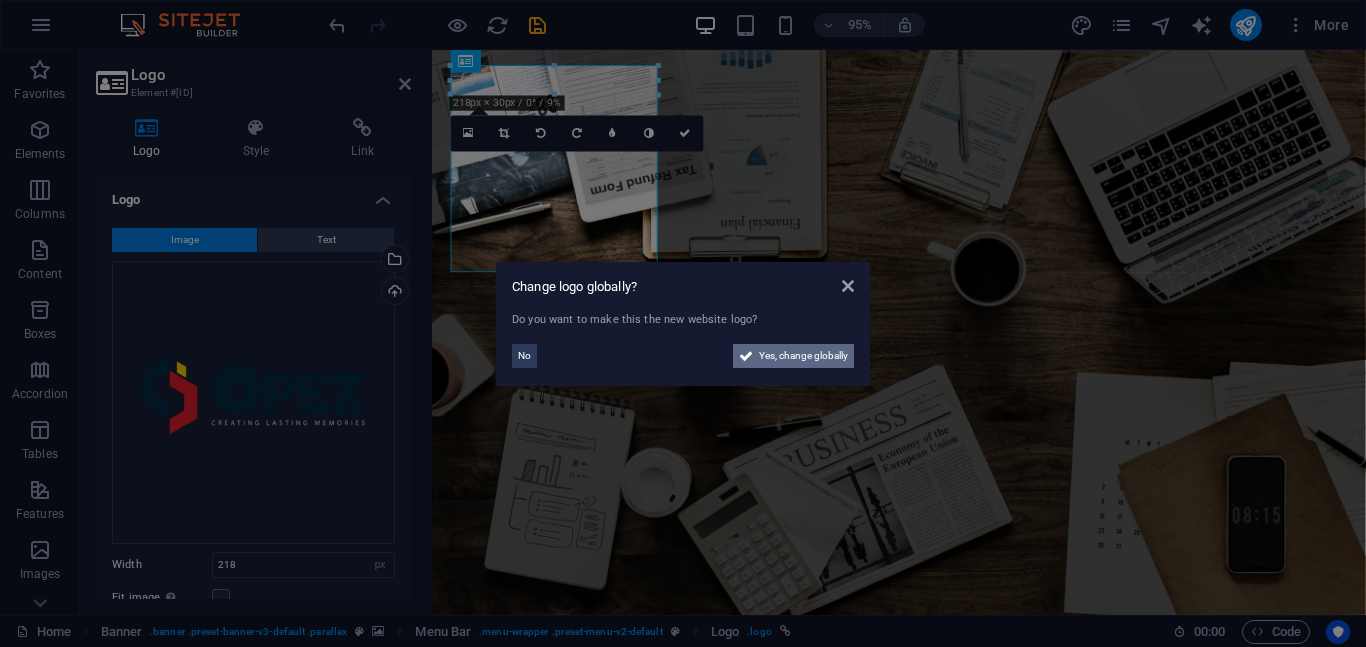 click on "Yes, change globally" at bounding box center (803, 356) 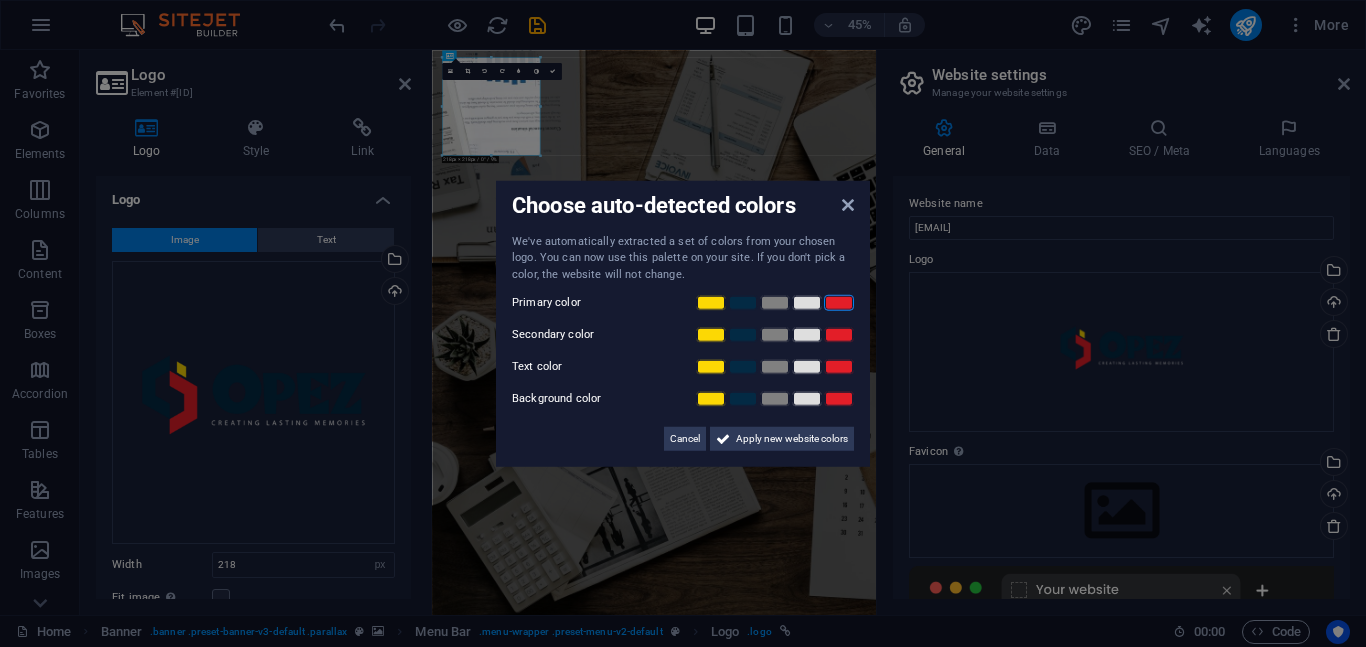 click at bounding box center [839, 303] 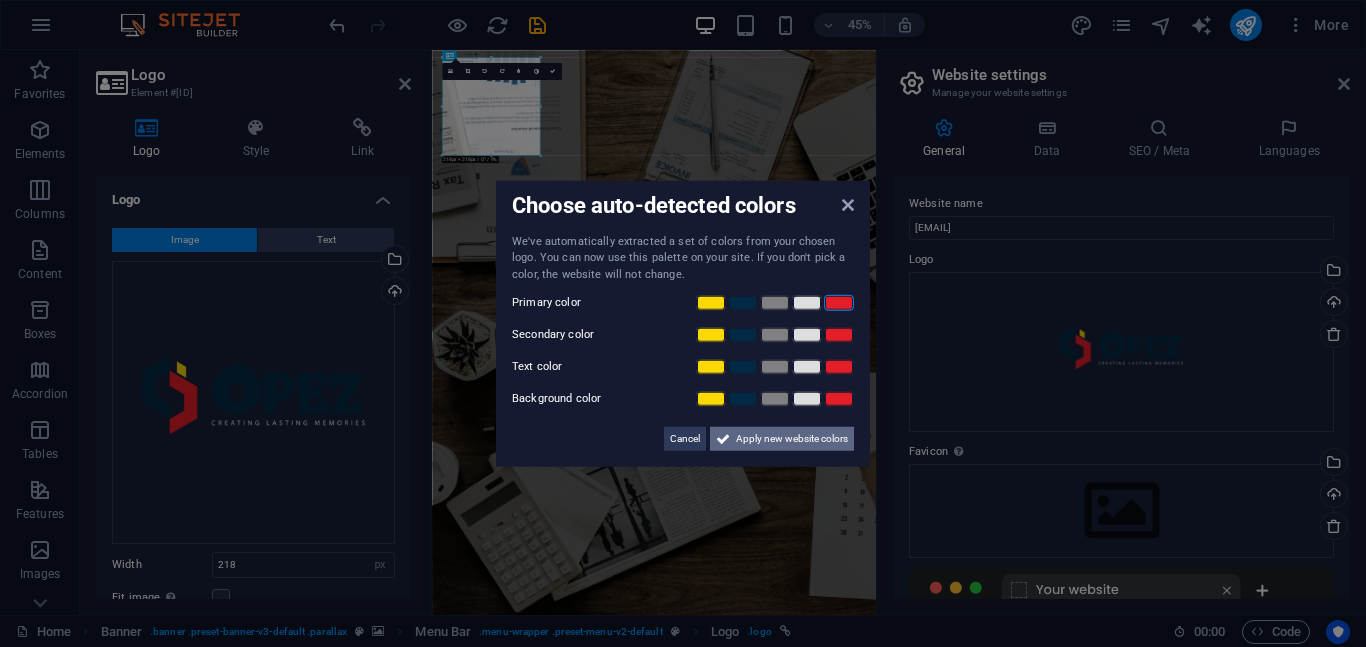 click on "Apply new website colors" at bounding box center [792, 439] 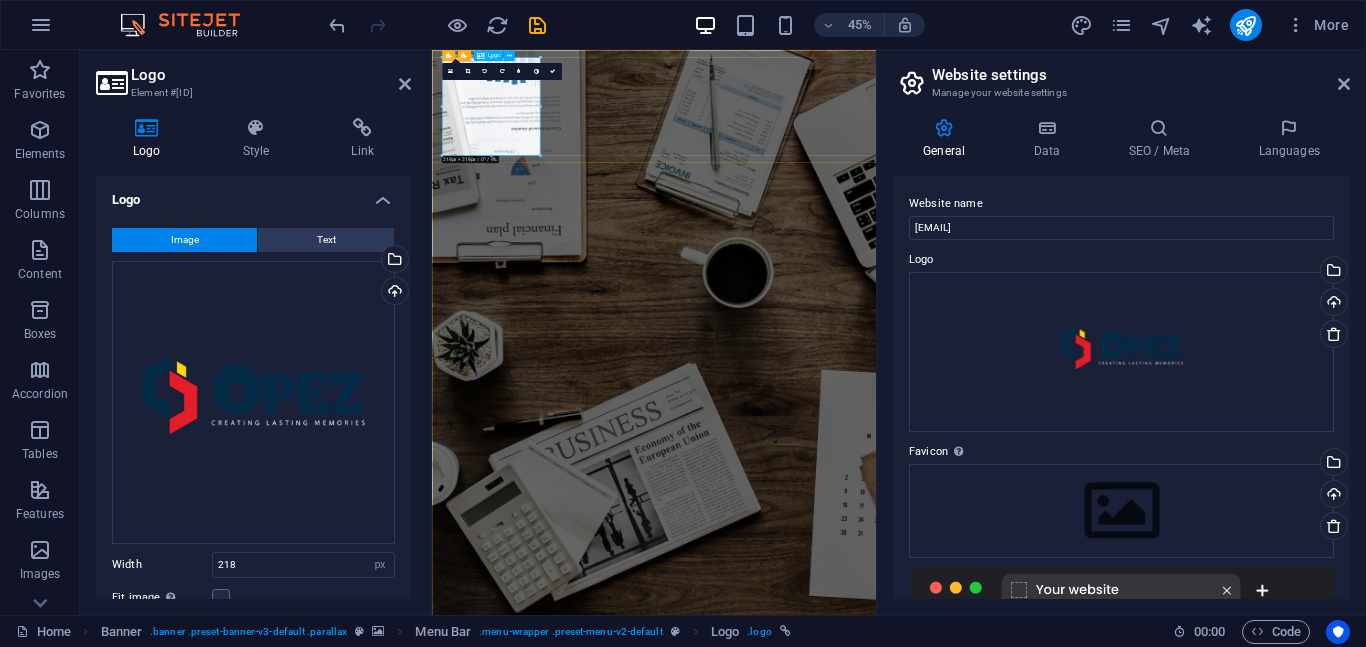 click at bounding box center [926, 1431] 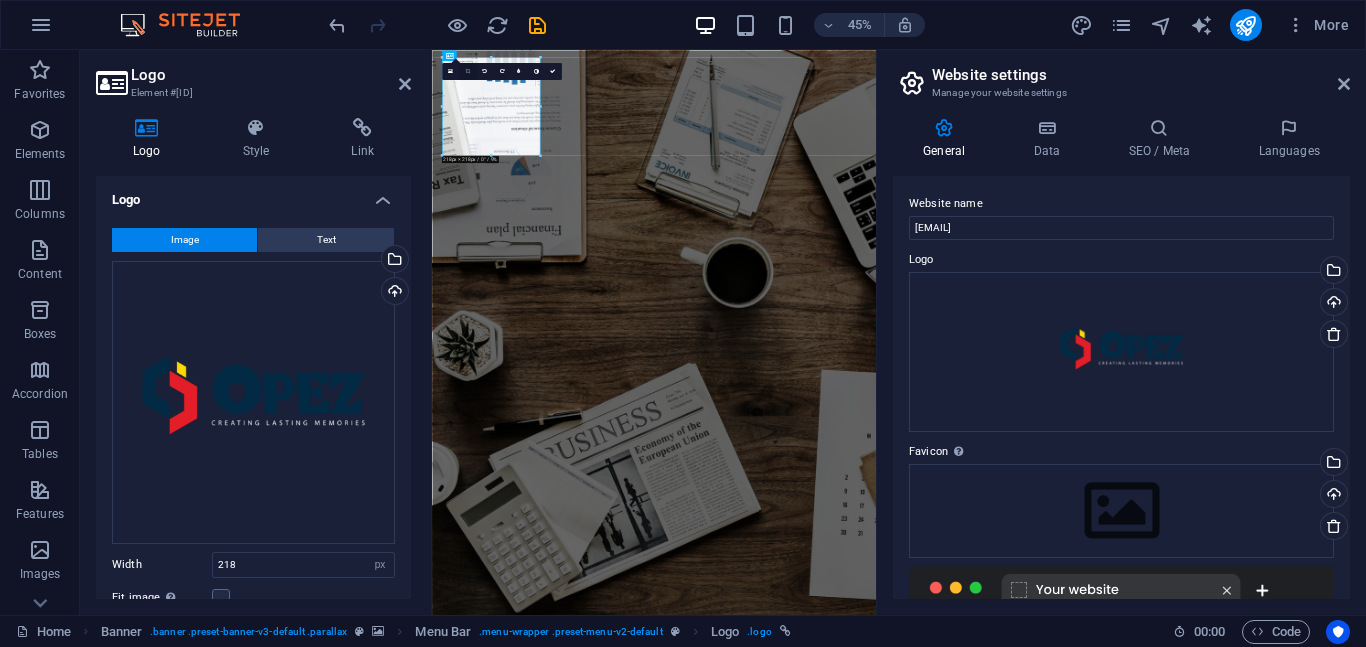 click at bounding box center (467, 70) 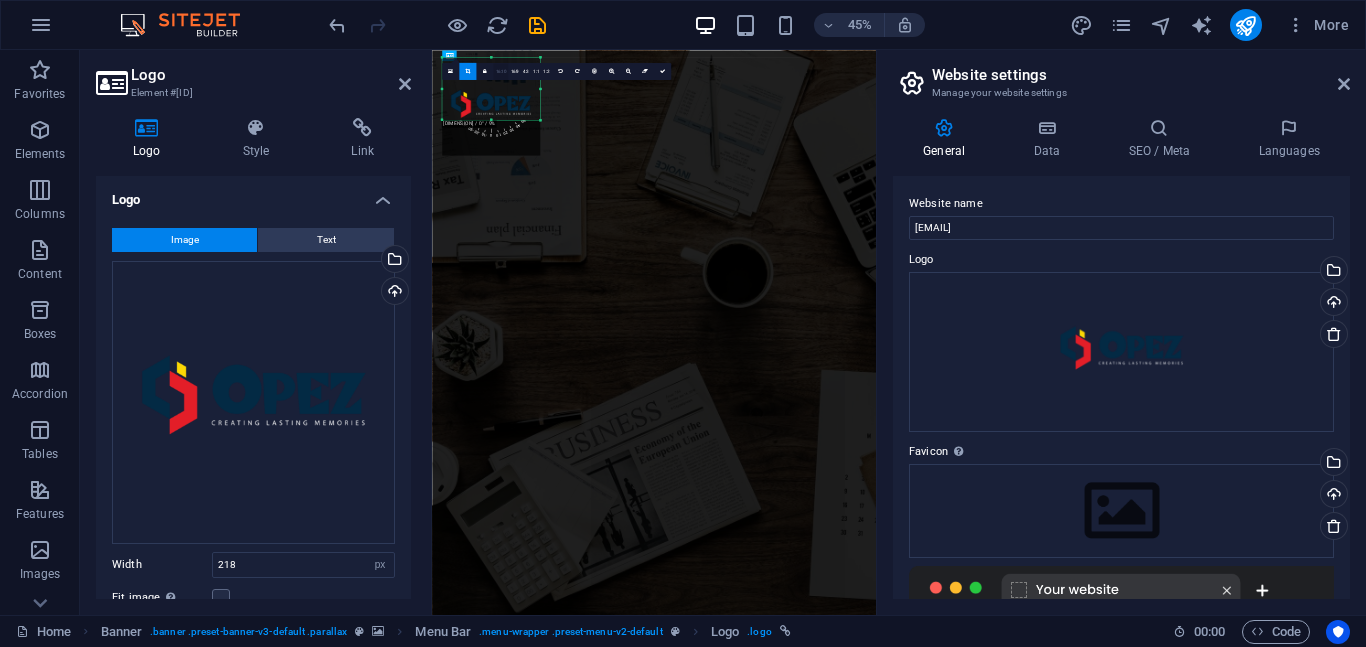 drag, startPoint x: 491, startPoint y: 155, endPoint x: 496, endPoint y: 76, distance: 79.15807 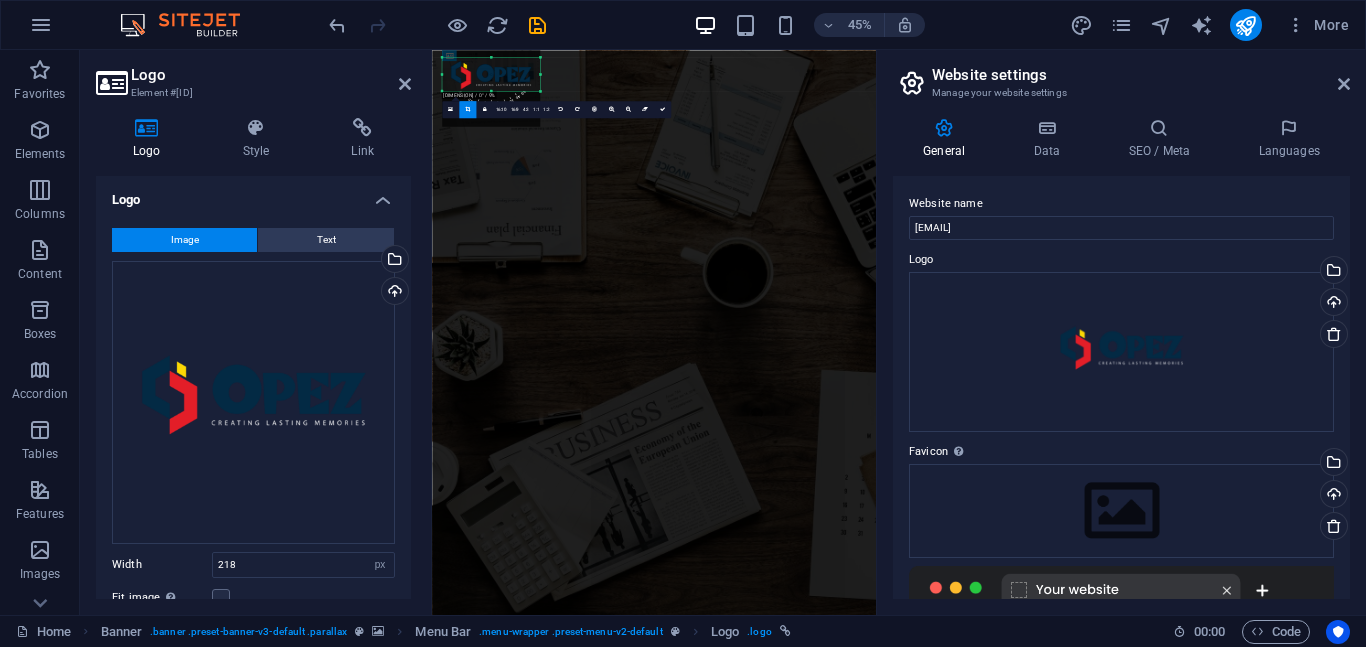 drag, startPoint x: 489, startPoint y: 56, endPoint x: 492, endPoint y: 120, distance: 64.070274 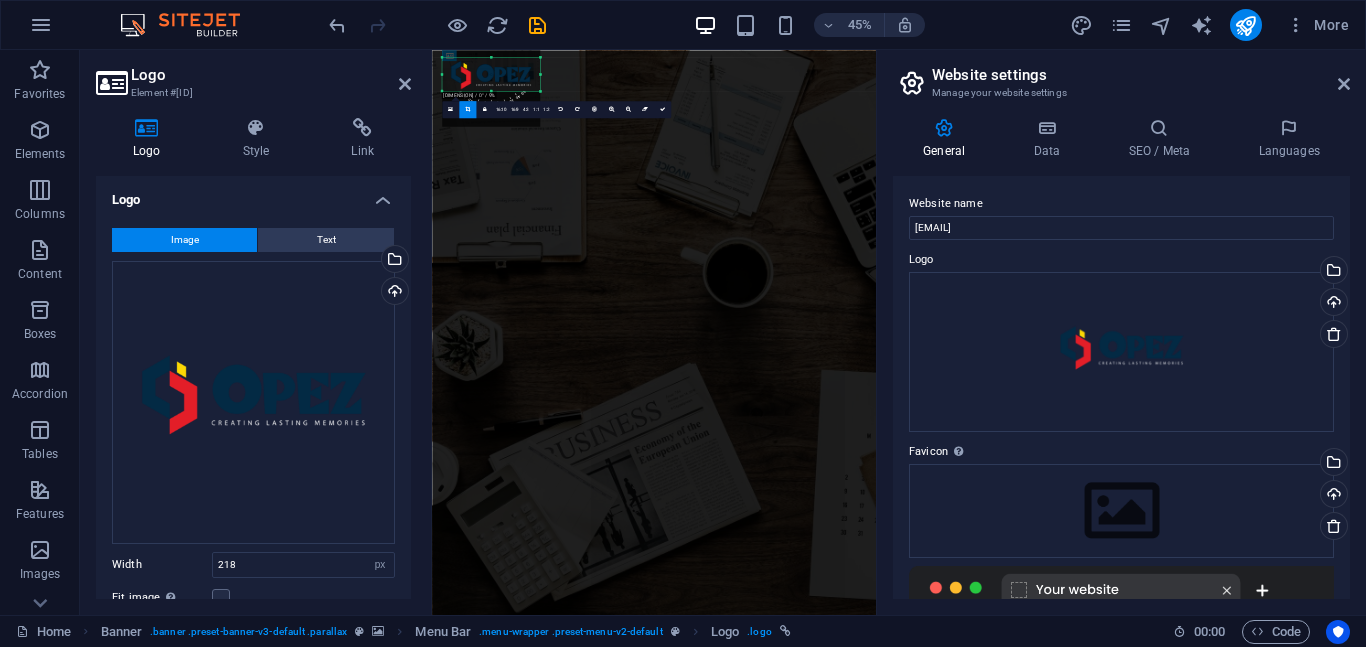 click at bounding box center (467, 109) 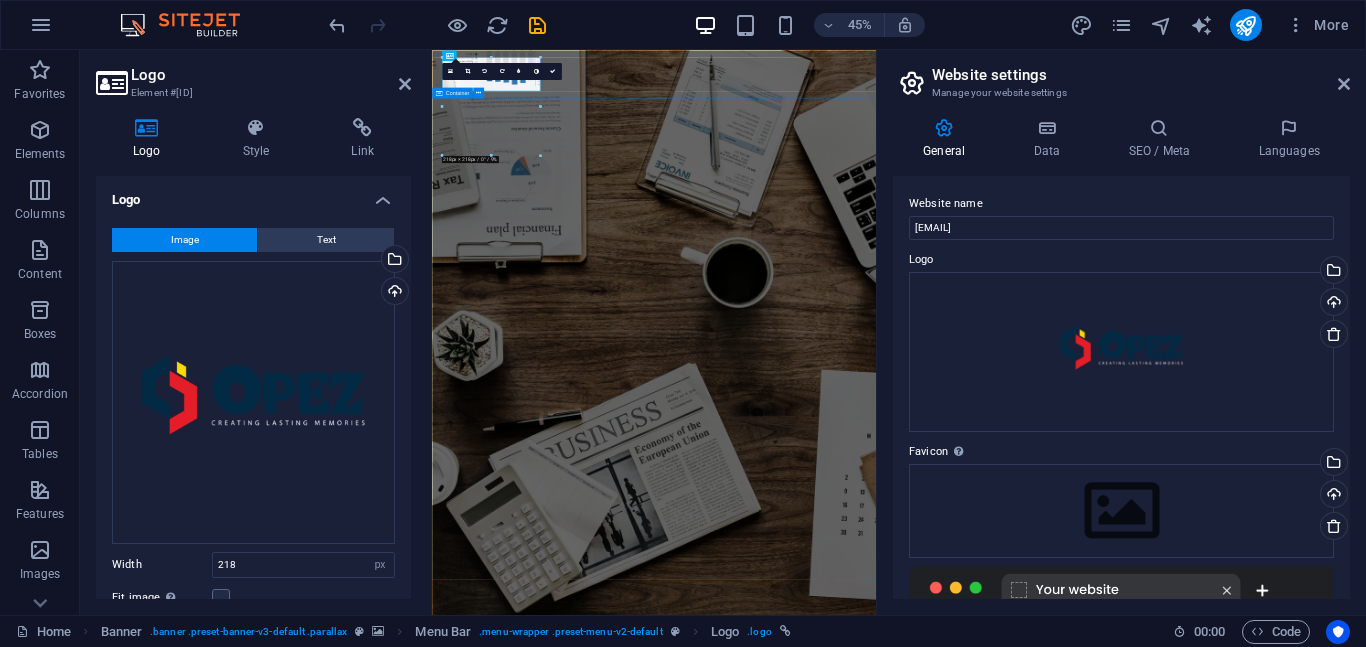 click on "E vent Production E quipment rental R EVIEW & STATISTICS Learn more" at bounding box center (925, 1633) 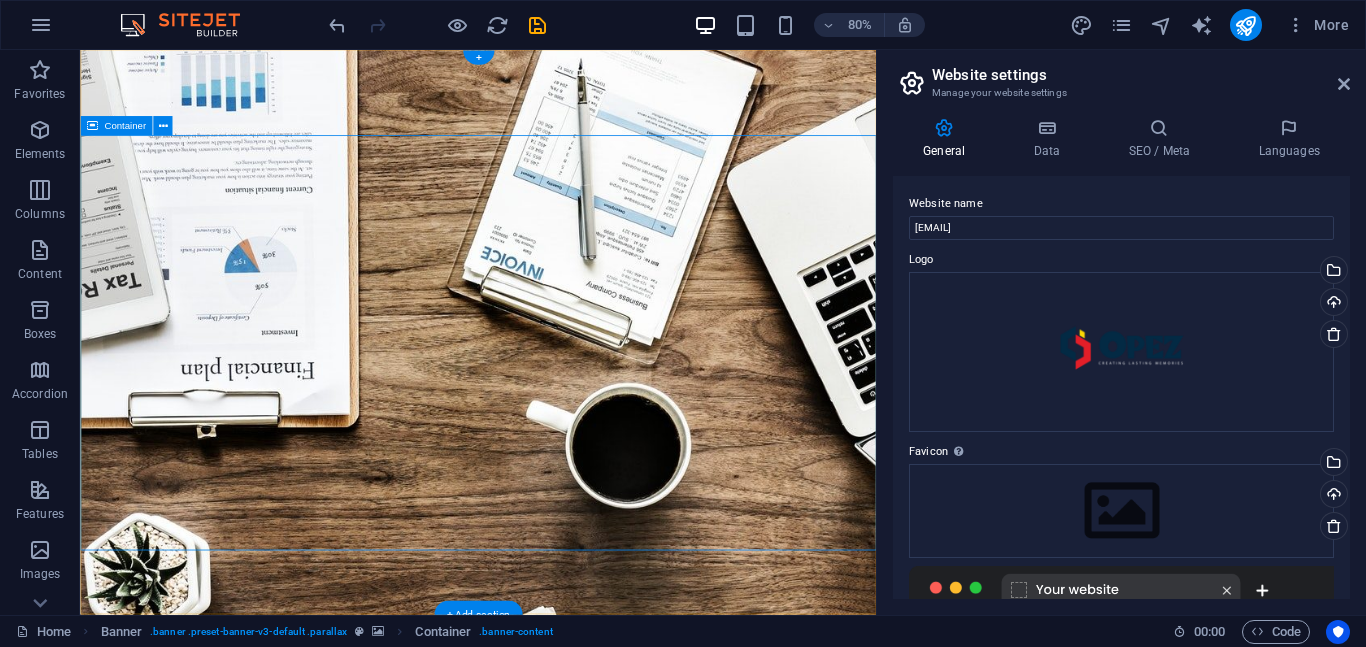 click on "E vent Production E quipment rental R EVIEW & STATISTICS Learn more" at bounding box center [577, 1633] 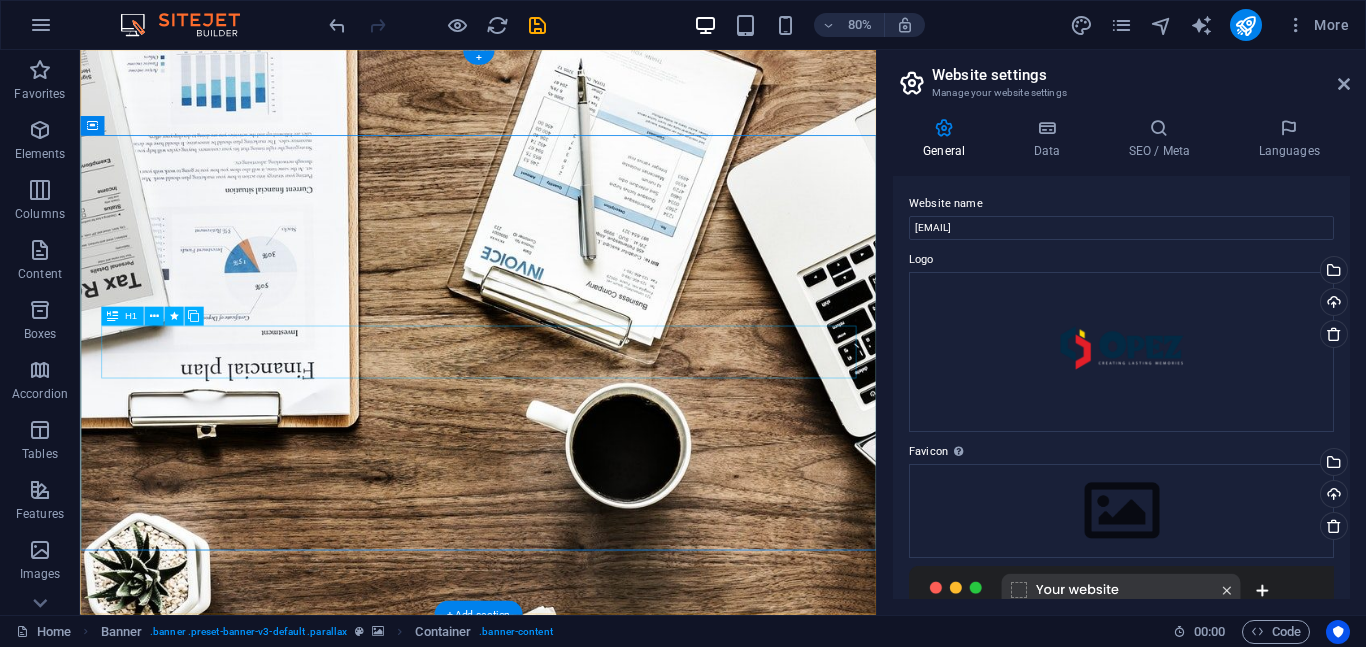click on "R EVIEW & STATISTICS" at bounding box center [578, 1644] 